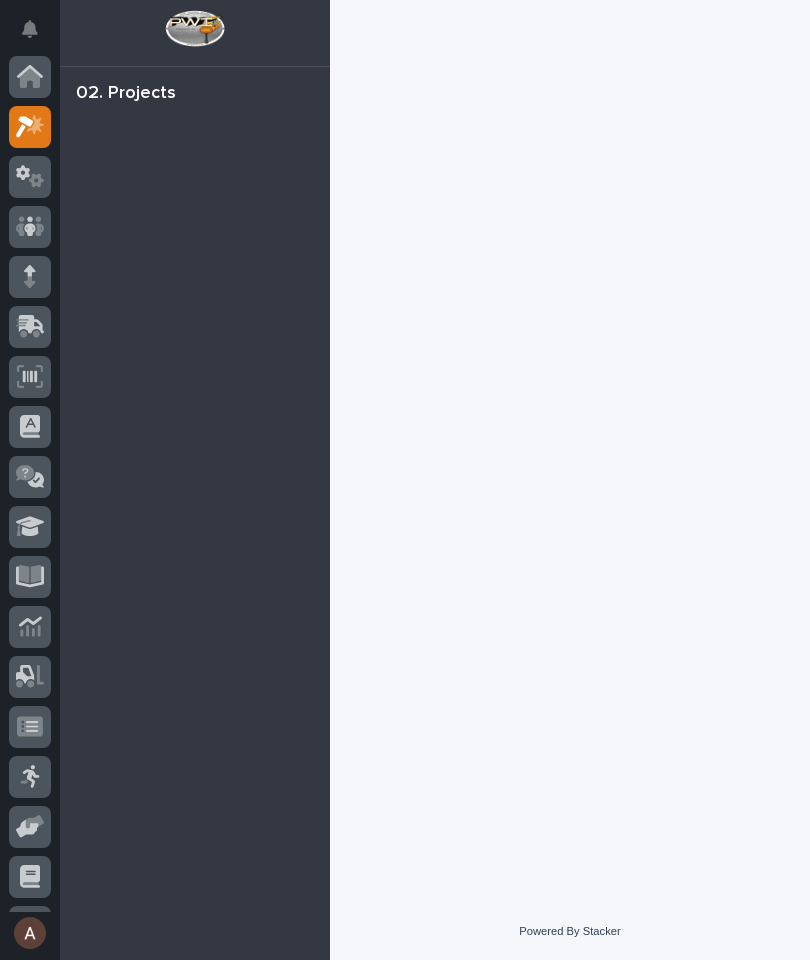 scroll, scrollTop: 0, scrollLeft: 0, axis: both 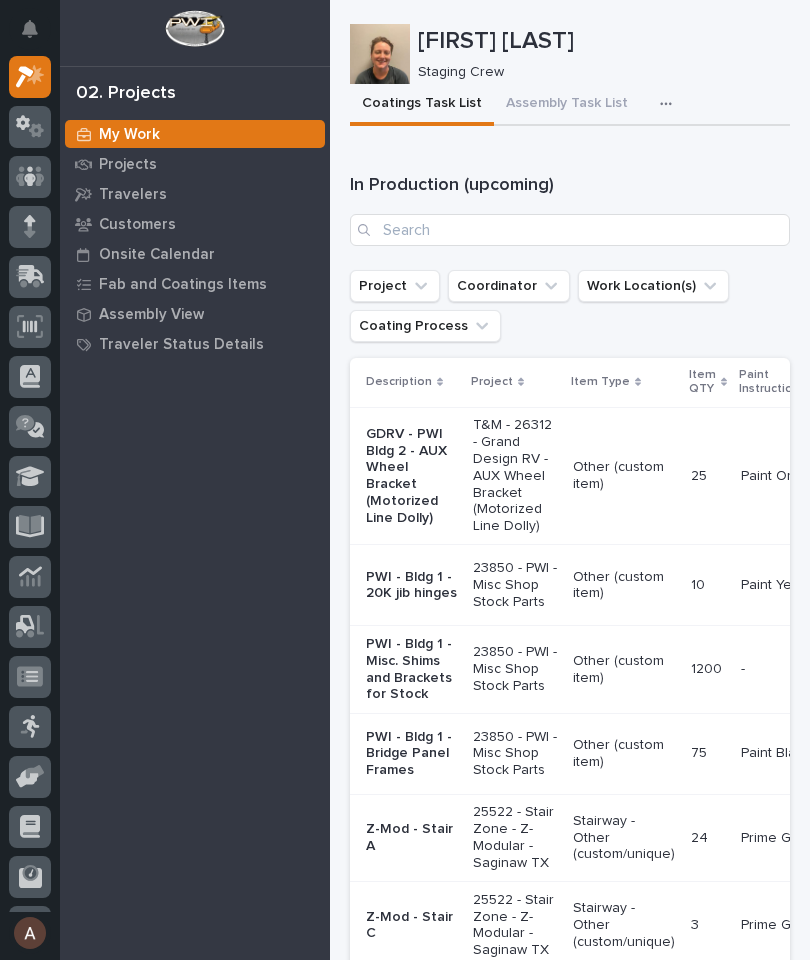 click 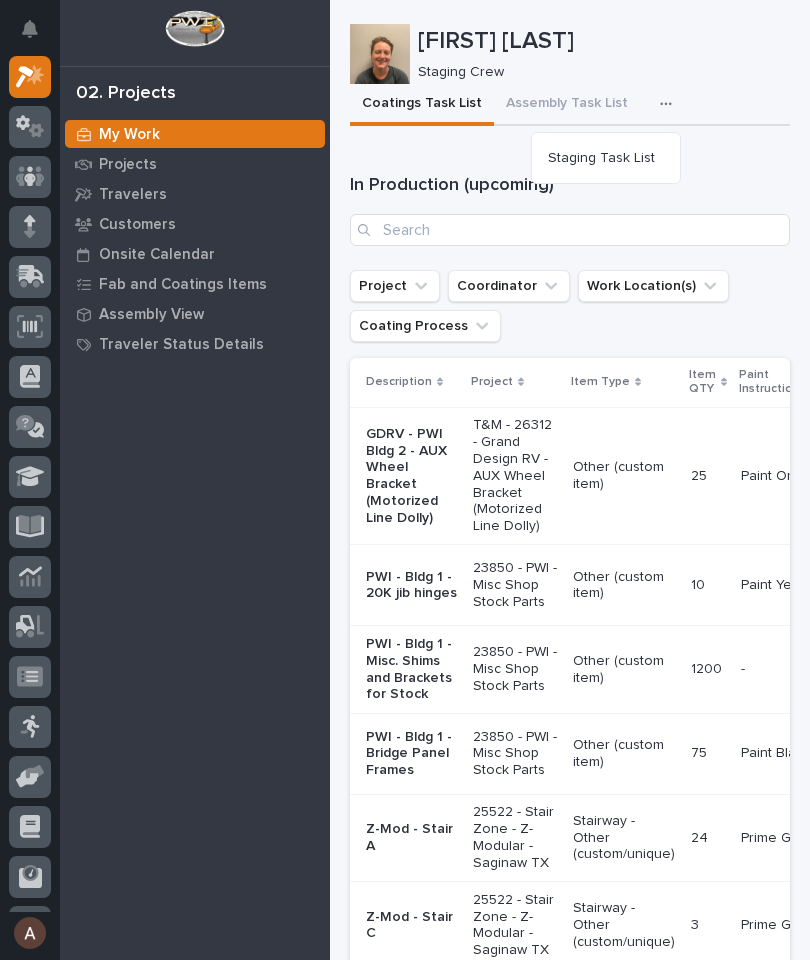 click on "Staging Task List" at bounding box center (606, 158) 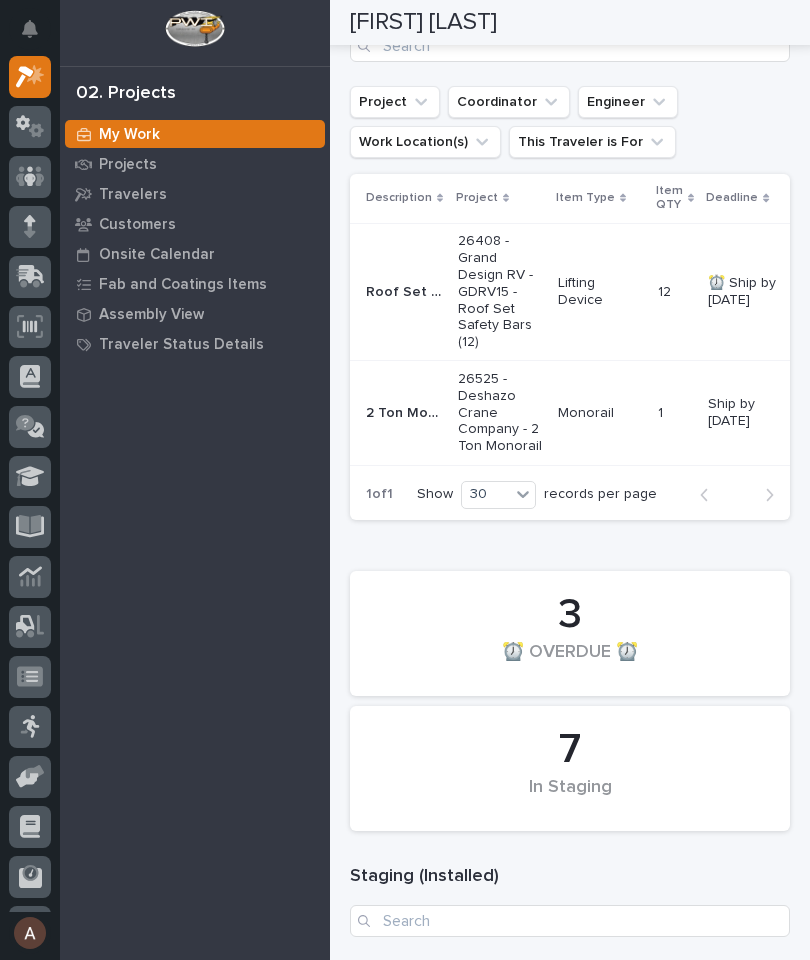 scroll, scrollTop: 490, scrollLeft: 0, axis: vertical 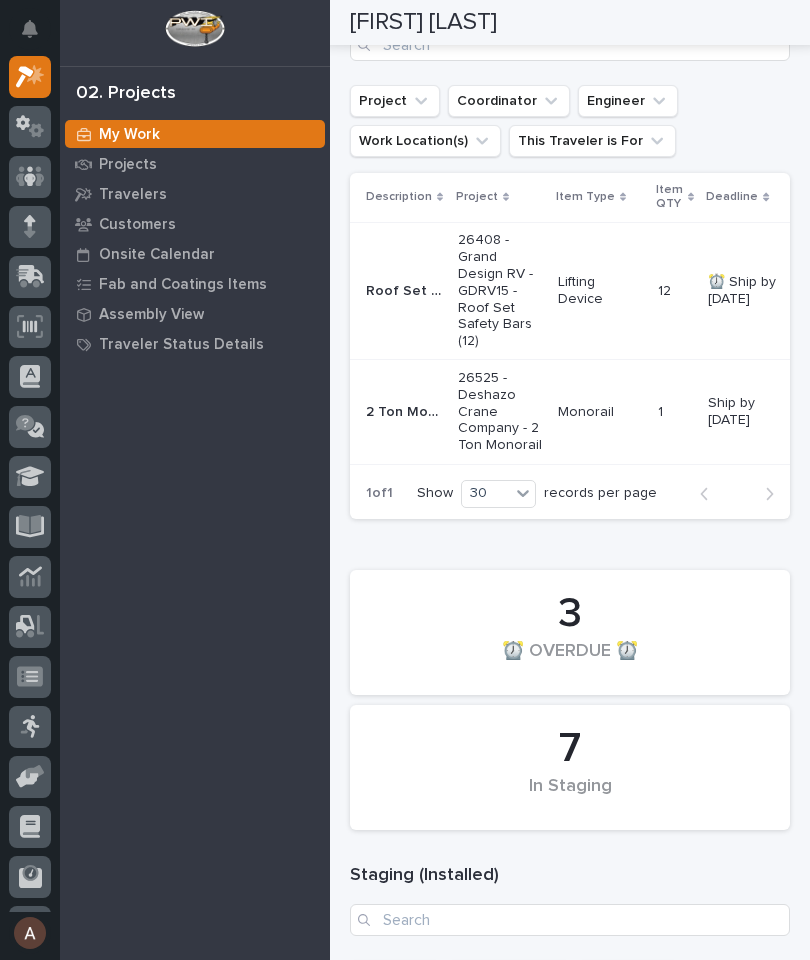 click 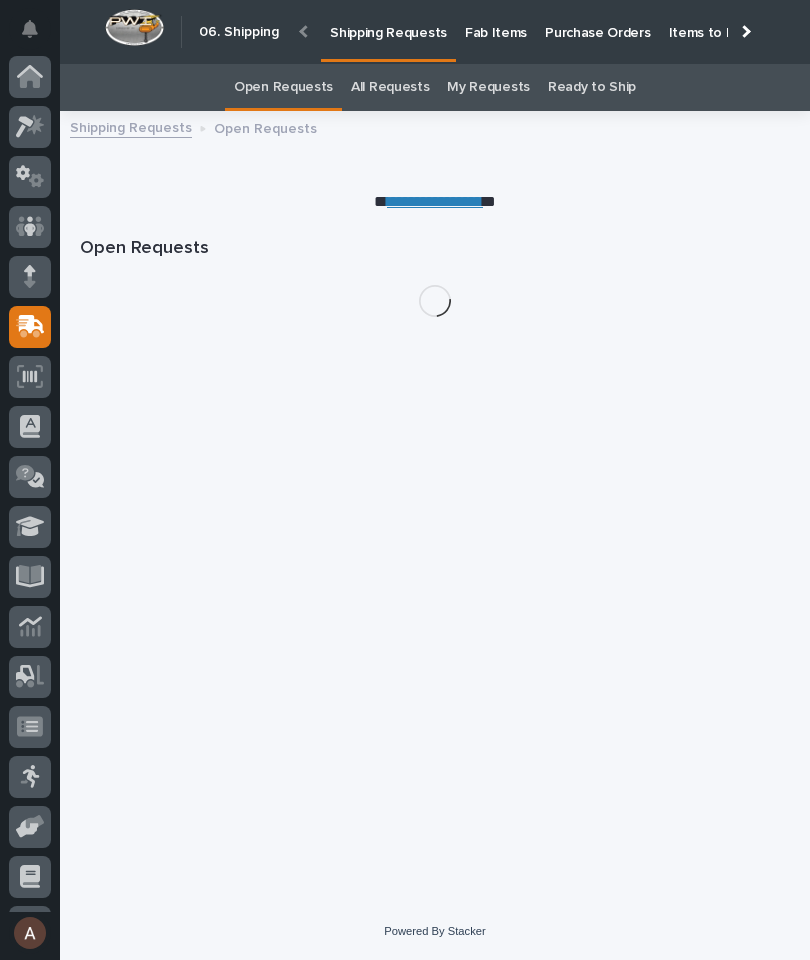 scroll, scrollTop: 0, scrollLeft: 0, axis: both 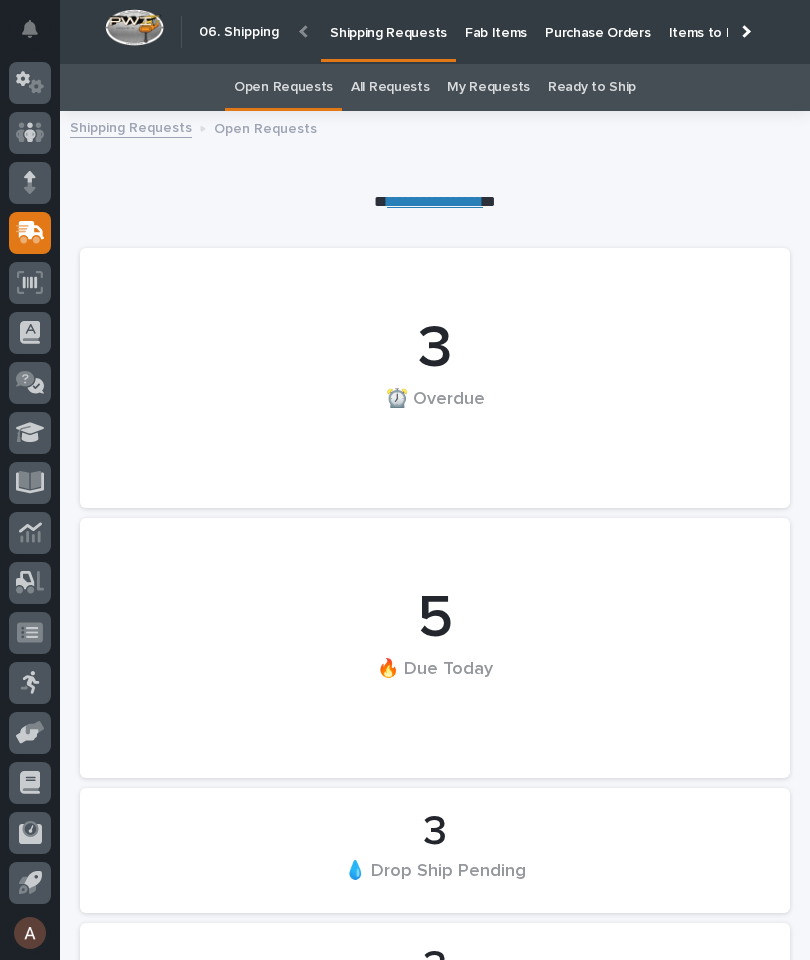 click on "Fab Items" at bounding box center (496, 21) 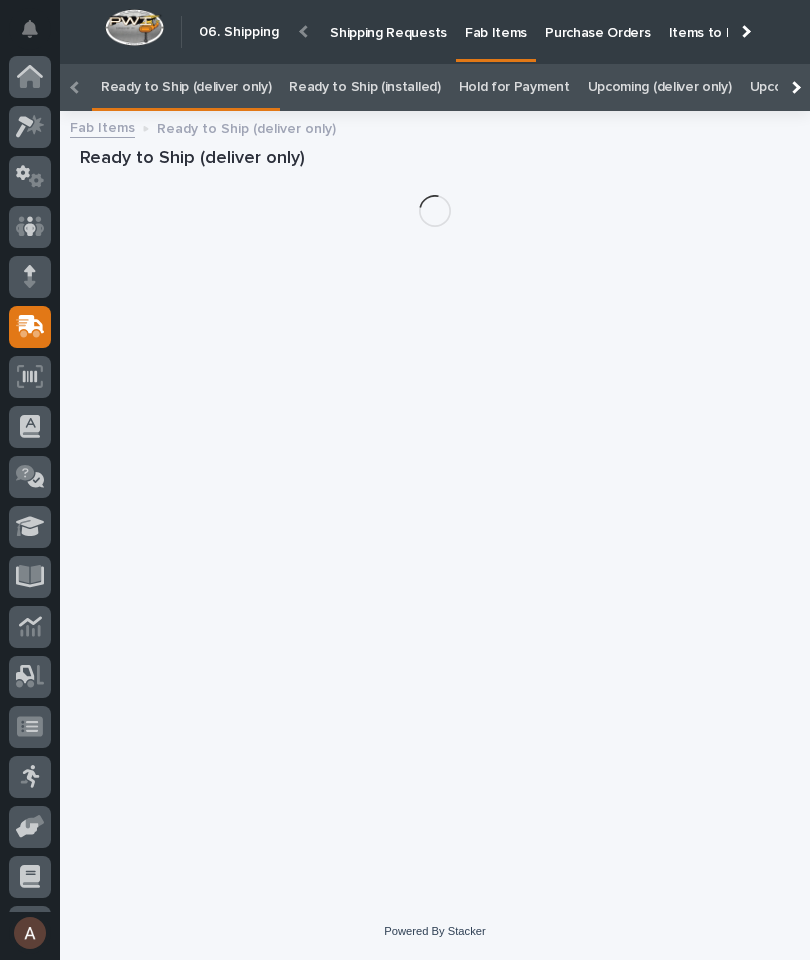 scroll, scrollTop: 0, scrollLeft: -216, axis: horizontal 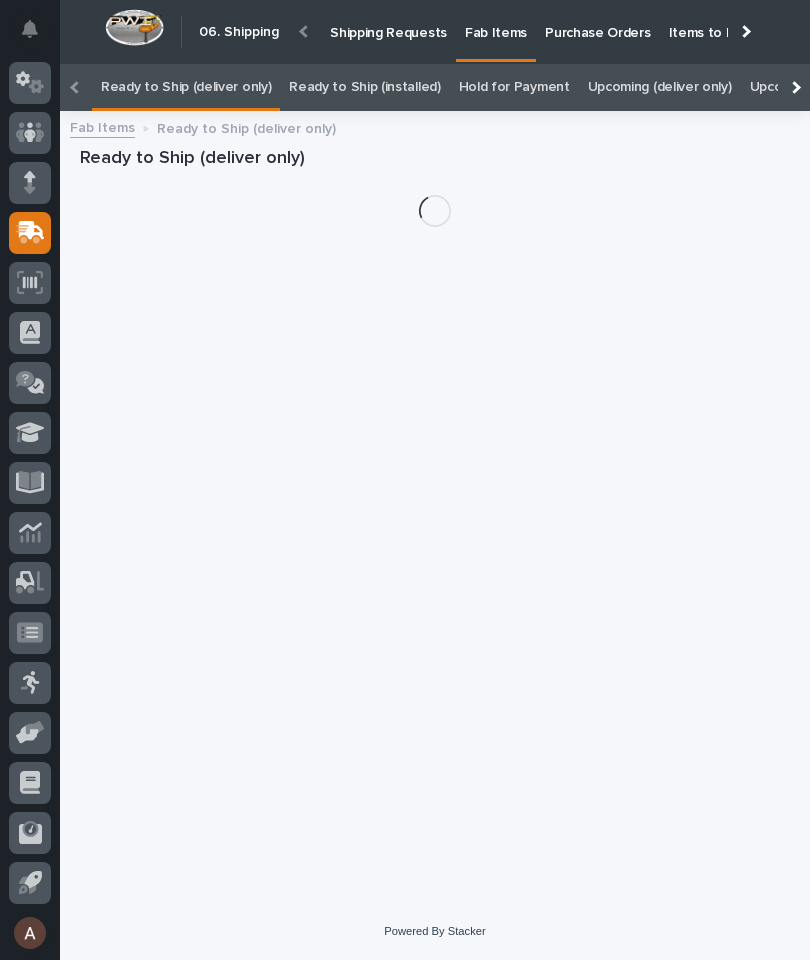 click at bounding box center (794, 87) 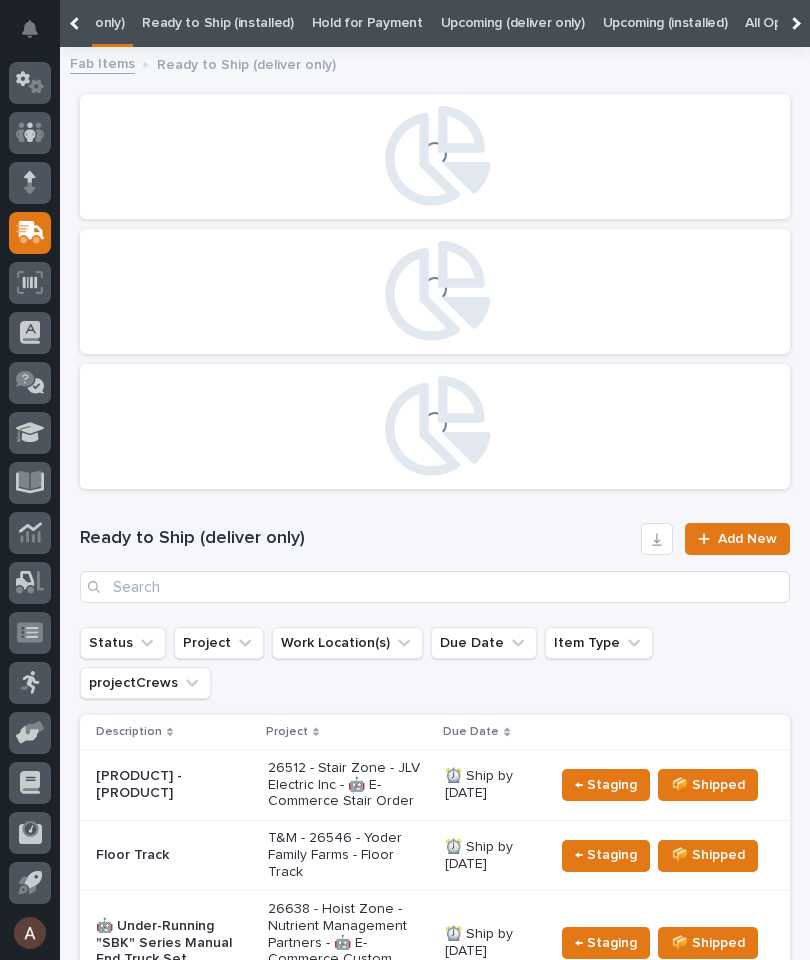 scroll, scrollTop: 0, scrollLeft: 202, axis: horizontal 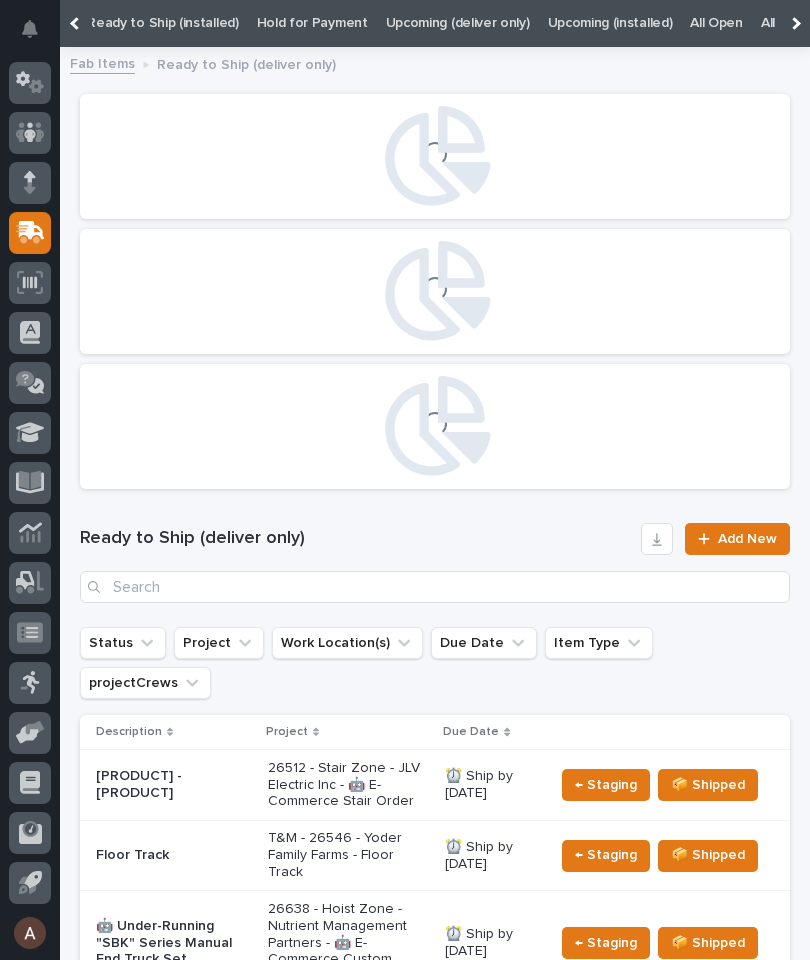 click on "All" at bounding box center [768, 23] 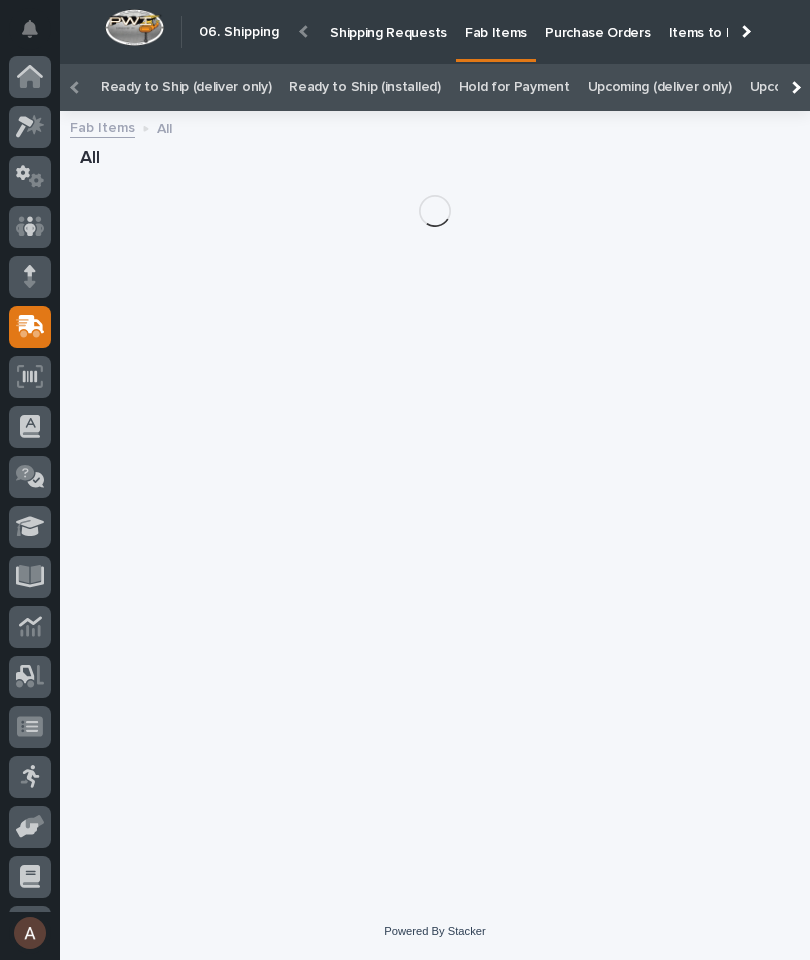 scroll, scrollTop: 0, scrollLeft: -215, axis: horizontal 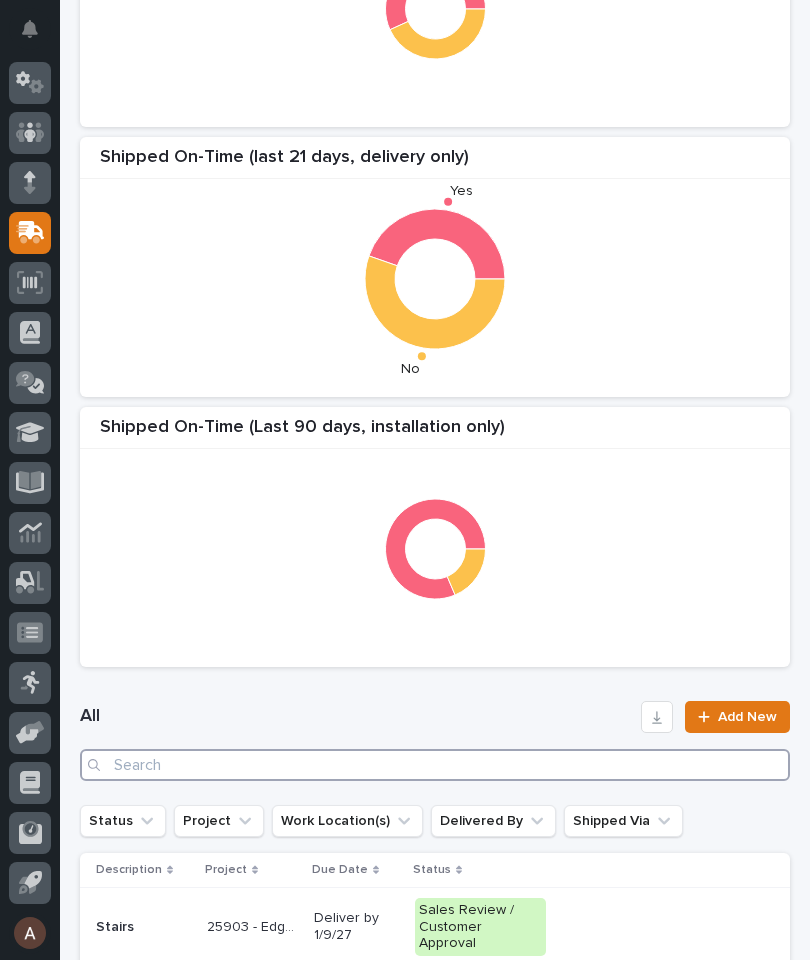 click at bounding box center (435, 765) 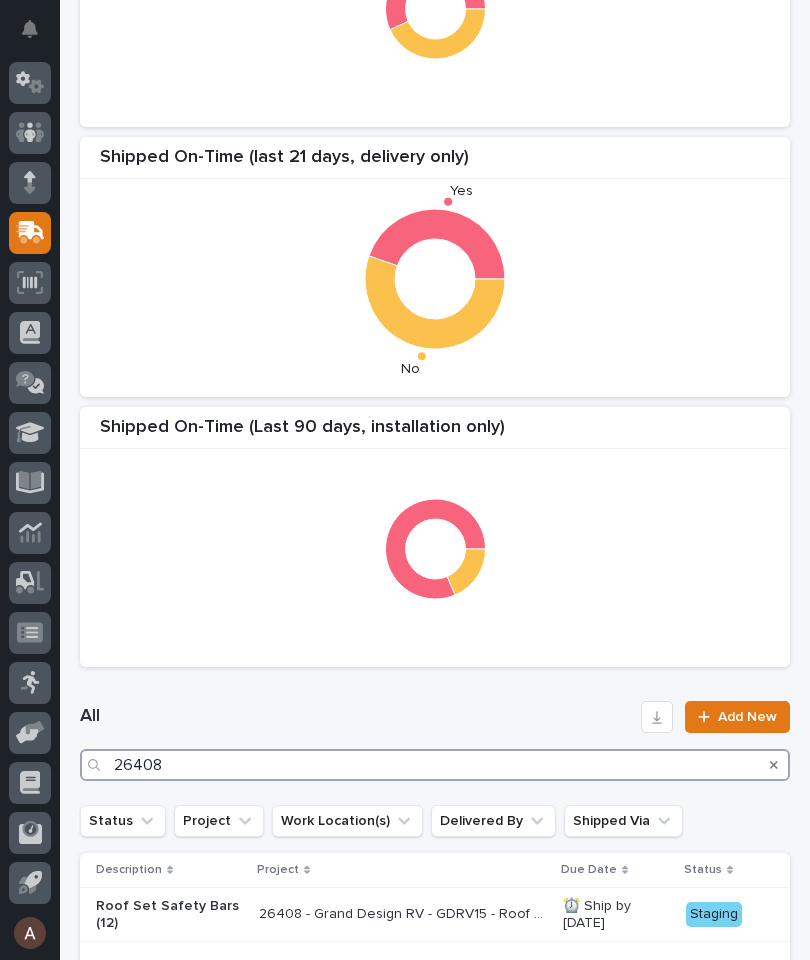 type on "26408" 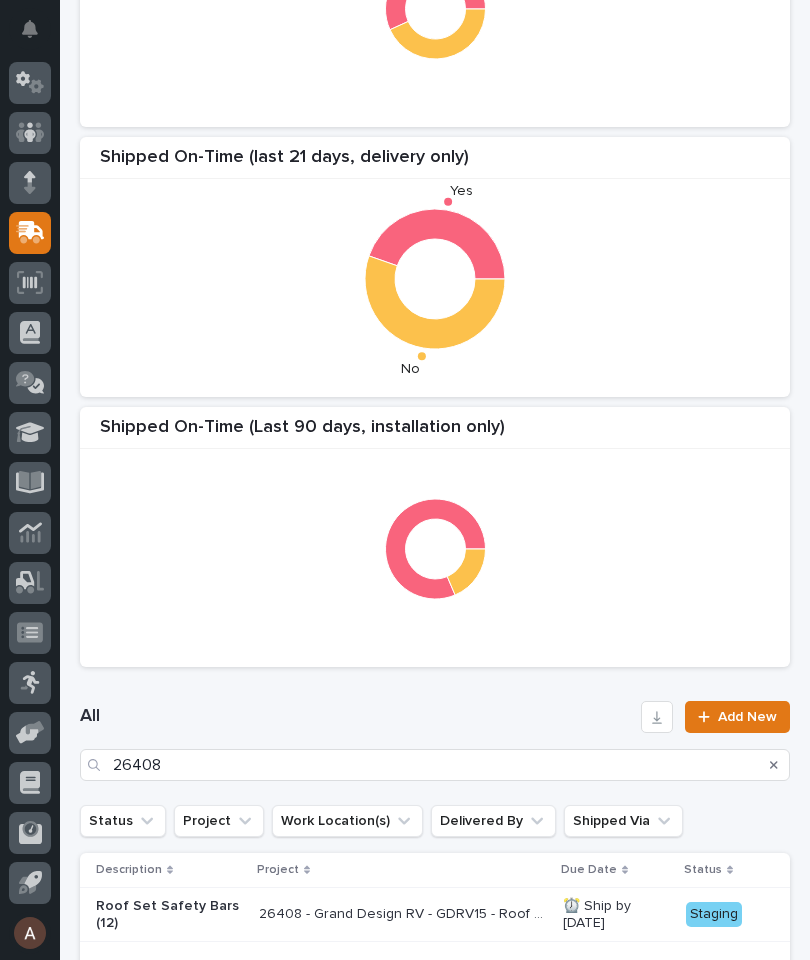 click on "Shipped On-Time (Last 90 Days, delivery only) Shipped On-Time (last 21 days, delivery only) Yes No Shipped On-Time (Last 90 days, installation only)" at bounding box center (435, 267) 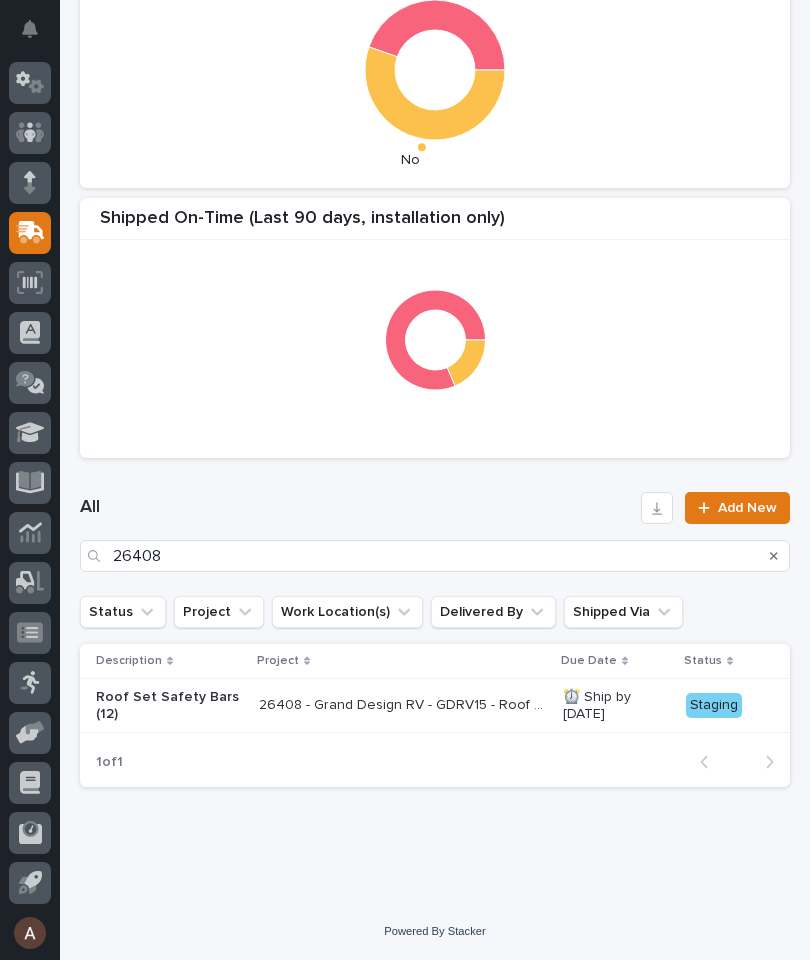 scroll, scrollTop: 497, scrollLeft: 0, axis: vertical 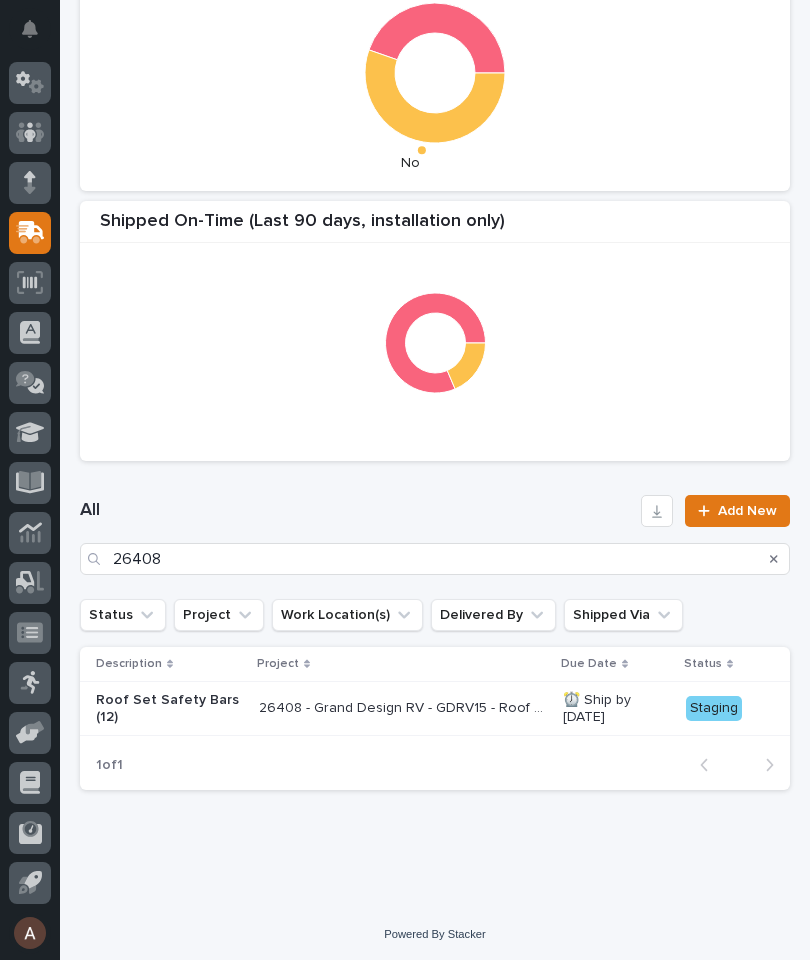 click on "26408 - Grand Design RV - GDRV15 - Roof Set Safety Bars (12)" at bounding box center (405, 706) 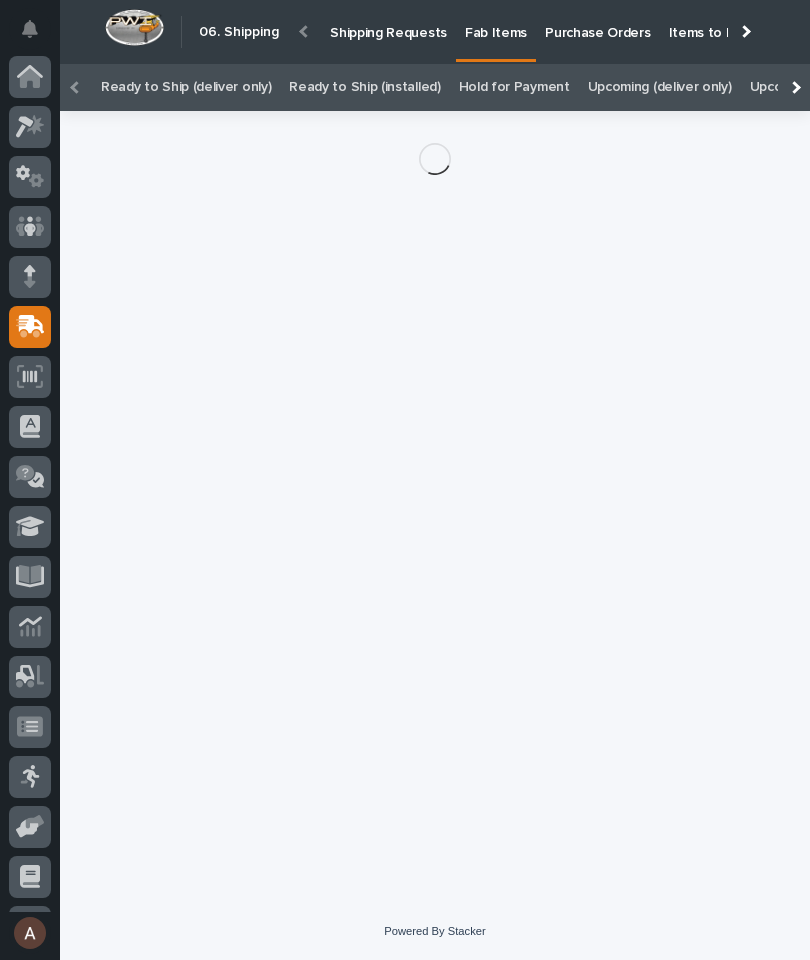 scroll, scrollTop: 94, scrollLeft: 0, axis: vertical 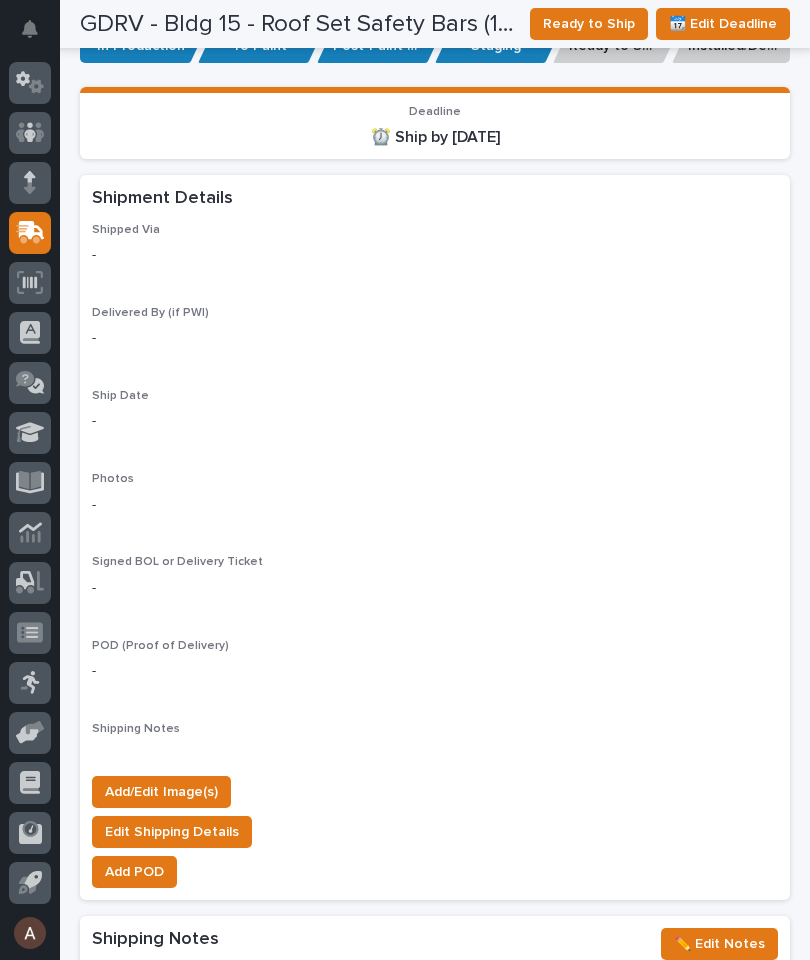 click on "Add/Edit Image(s)" at bounding box center (161, 792) 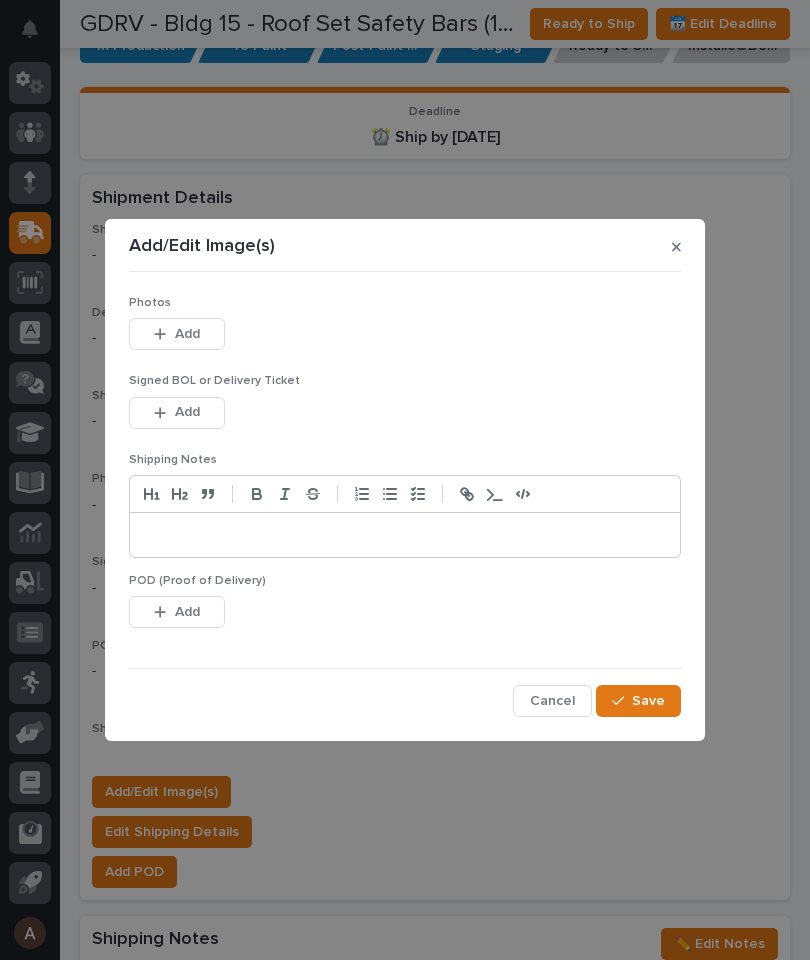 click on "Add" at bounding box center (177, 334) 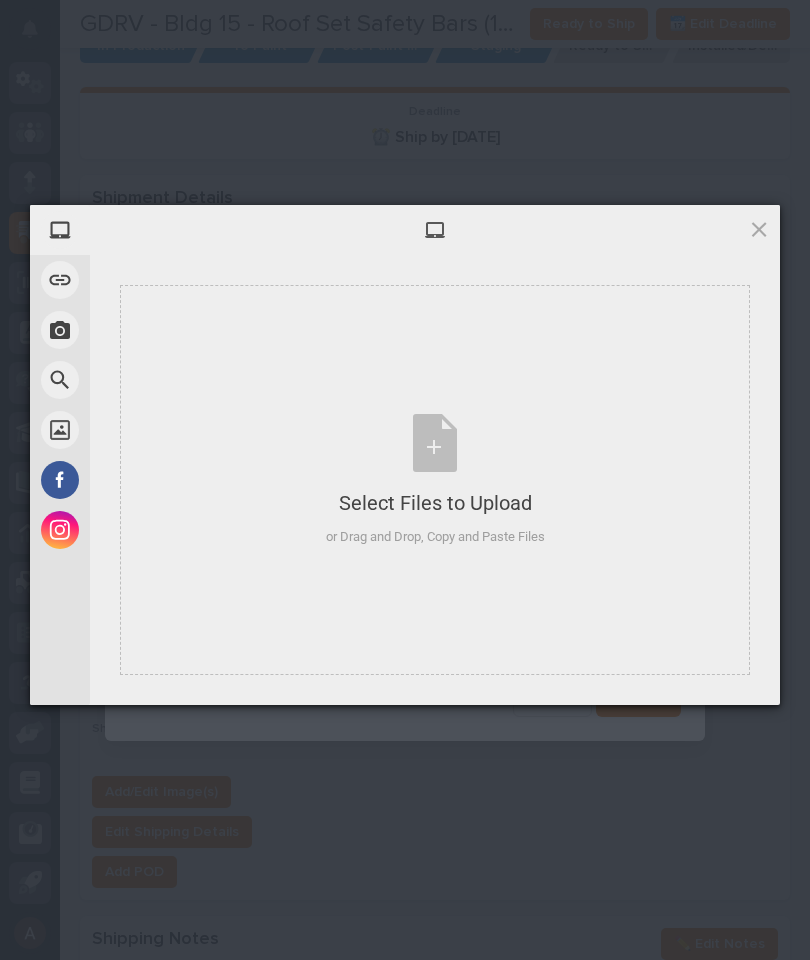 click on "Select Files to Upload
or Drag and Drop, Copy and Paste Files" at bounding box center [435, 480] 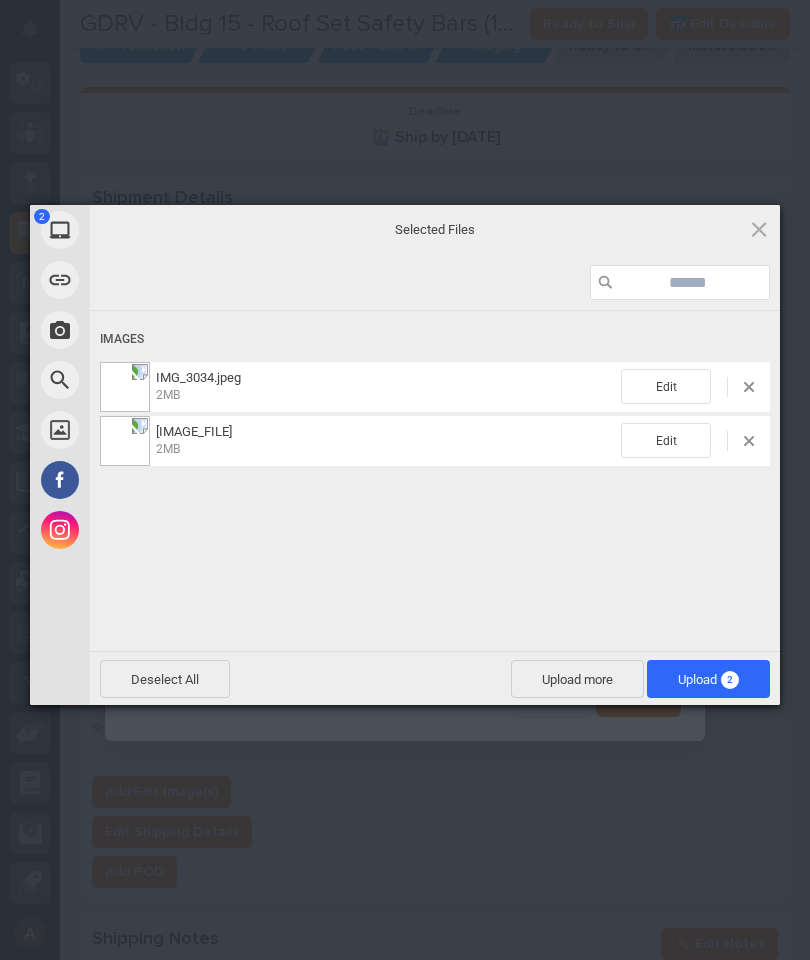 click on "Upload
2" at bounding box center (708, 679) 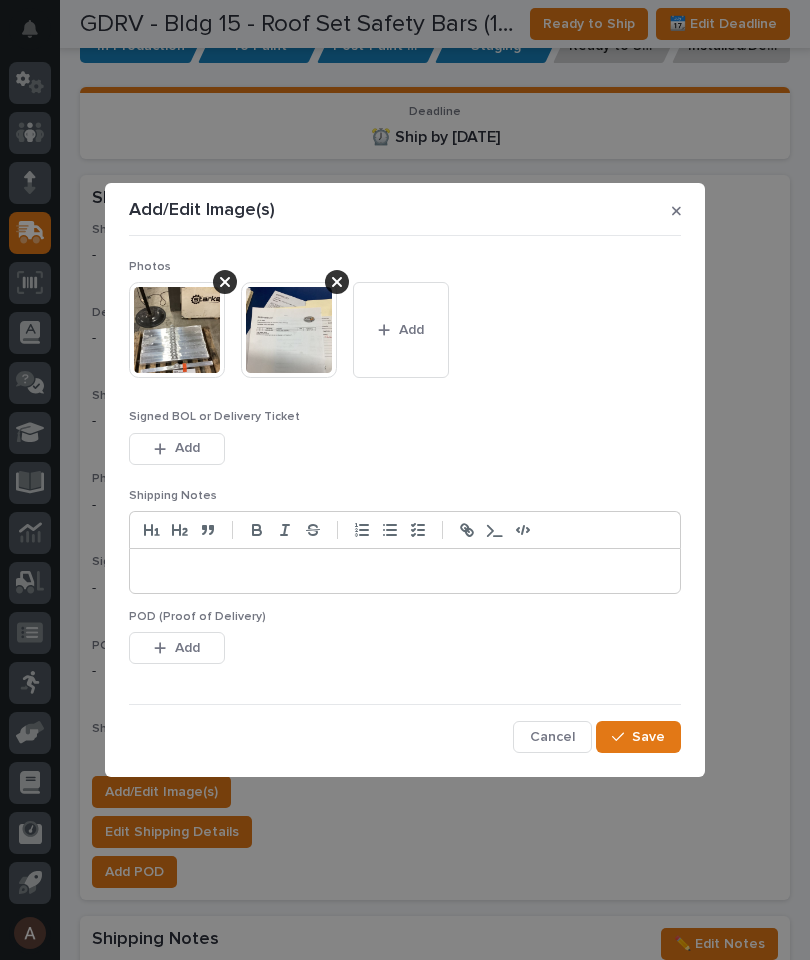 click on "Save" at bounding box center (638, 737) 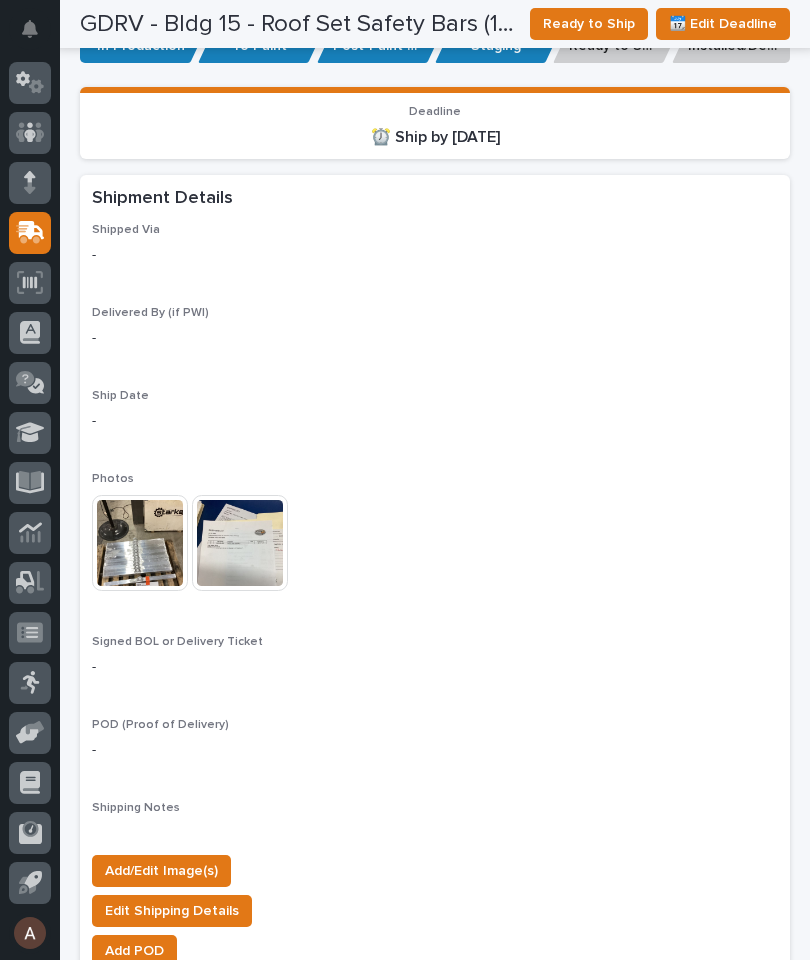 click on "Ready to Ship" at bounding box center [589, 24] 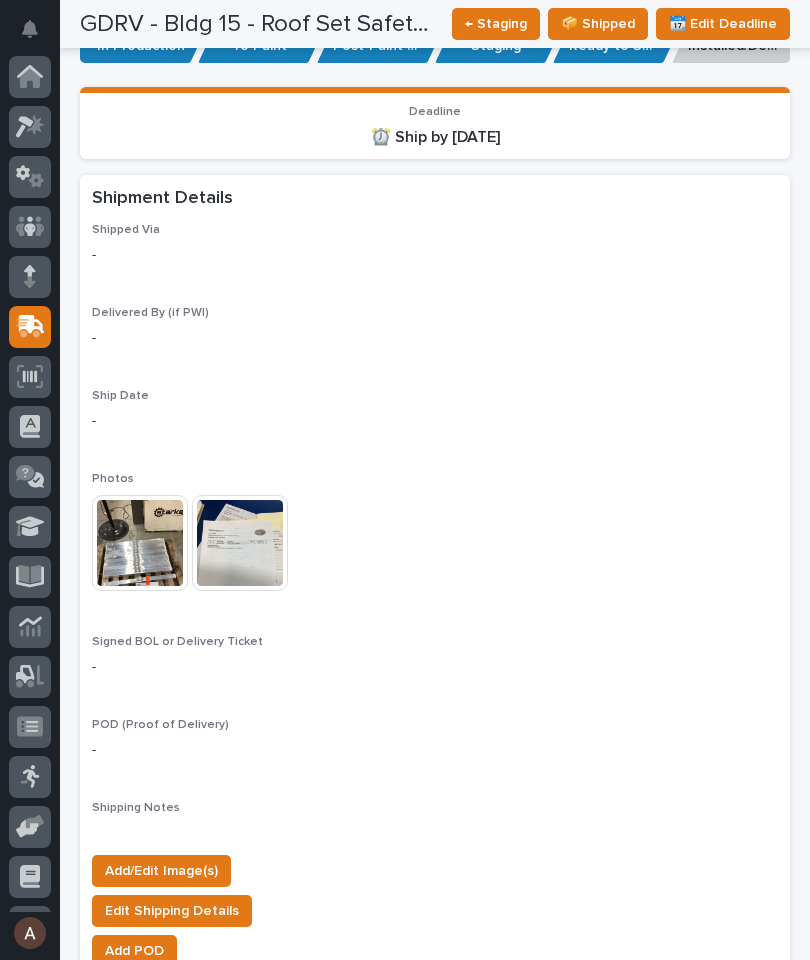 scroll, scrollTop: 0, scrollLeft: 0, axis: both 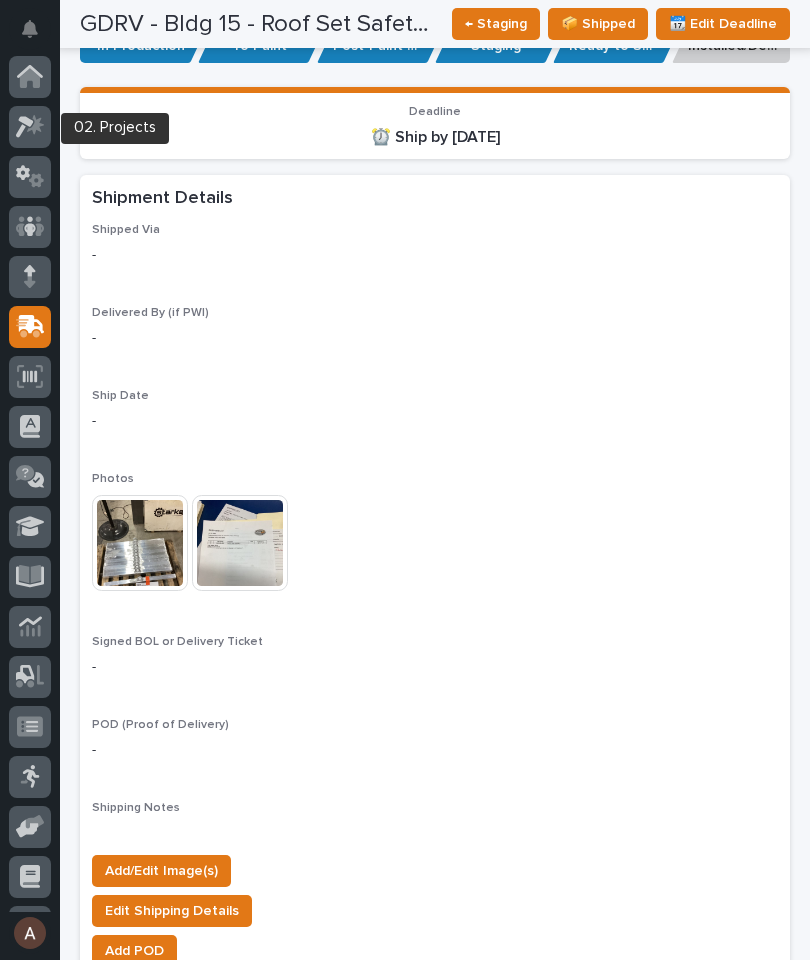 click 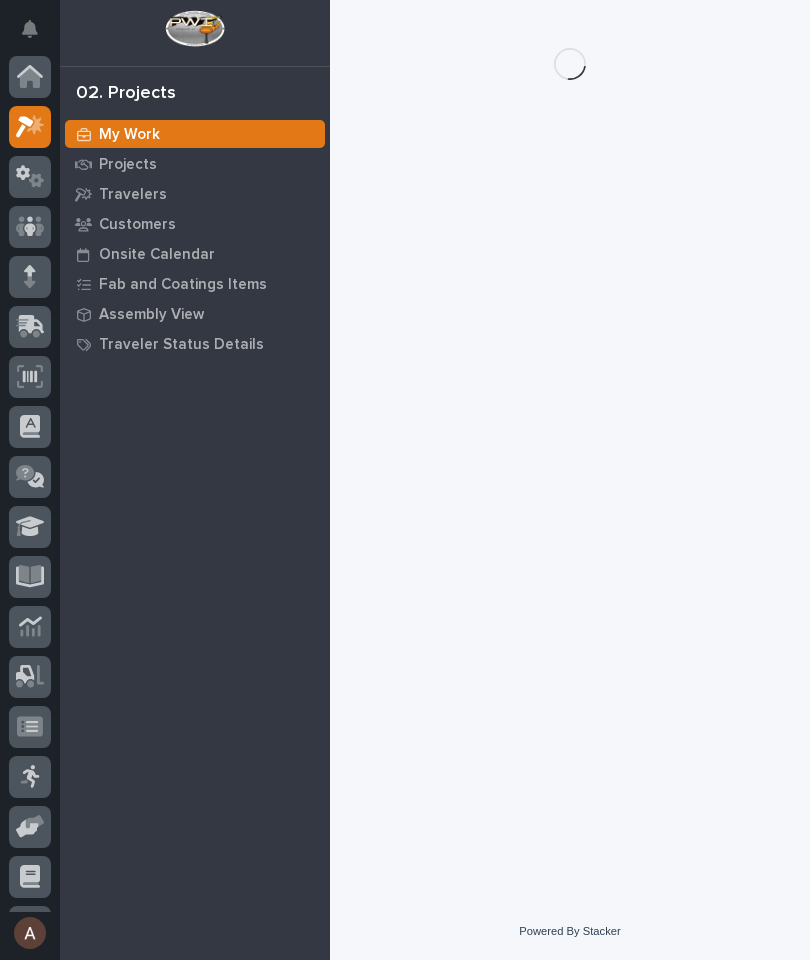scroll, scrollTop: 50, scrollLeft: 0, axis: vertical 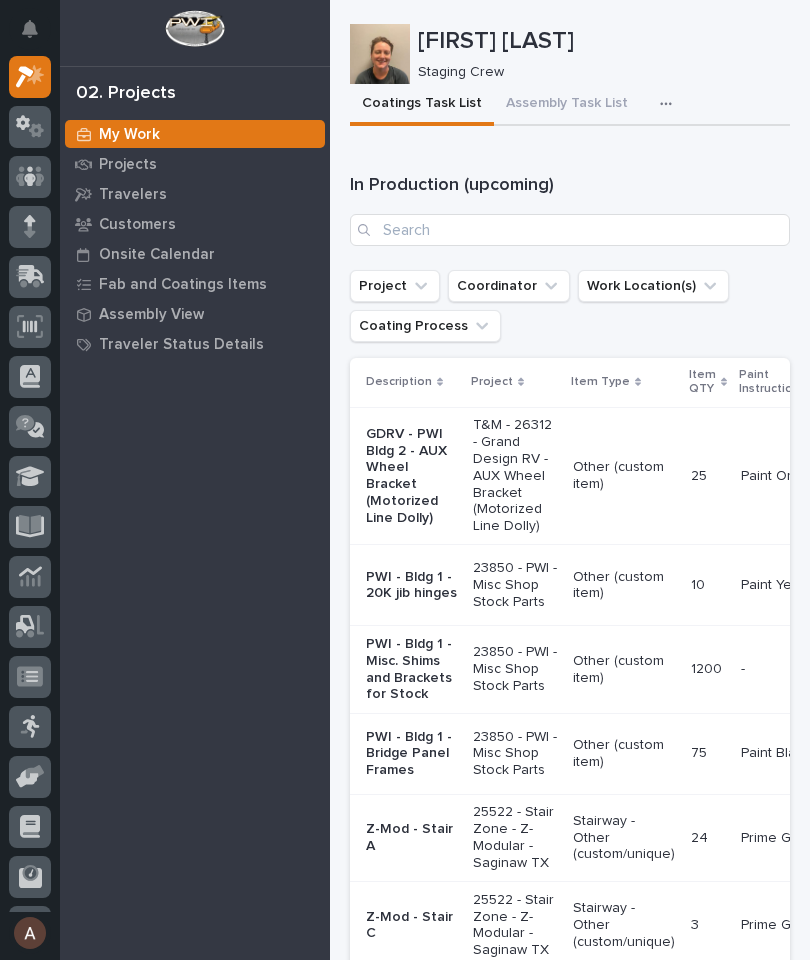 click on "Travelers" at bounding box center [133, 195] 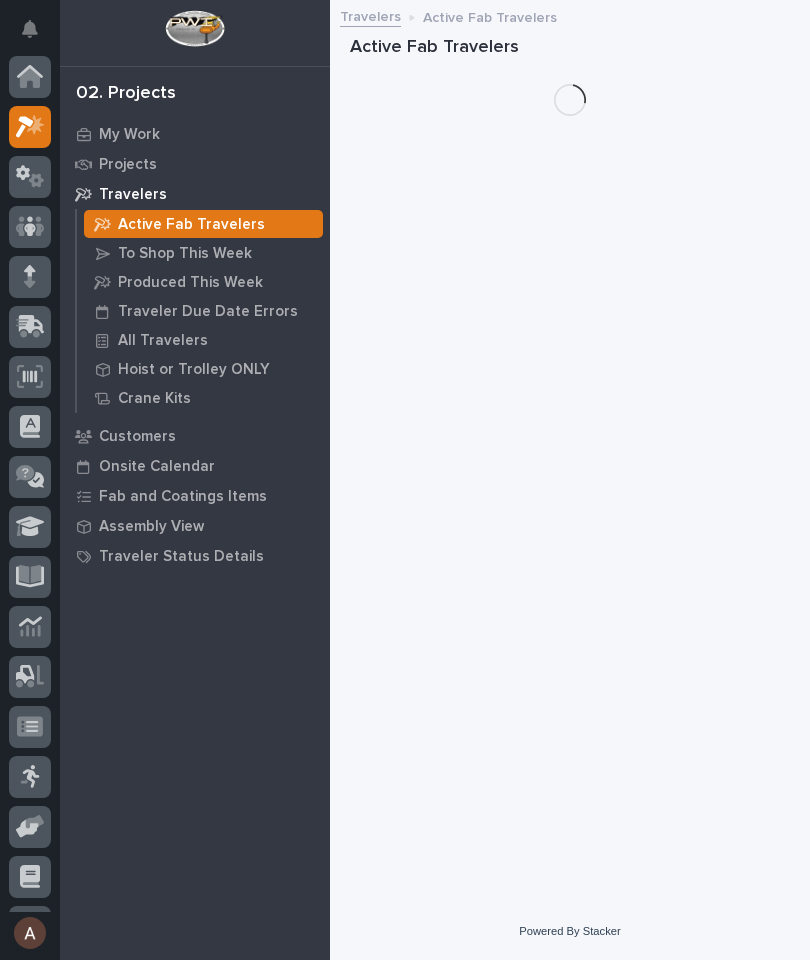 scroll, scrollTop: 50, scrollLeft: 0, axis: vertical 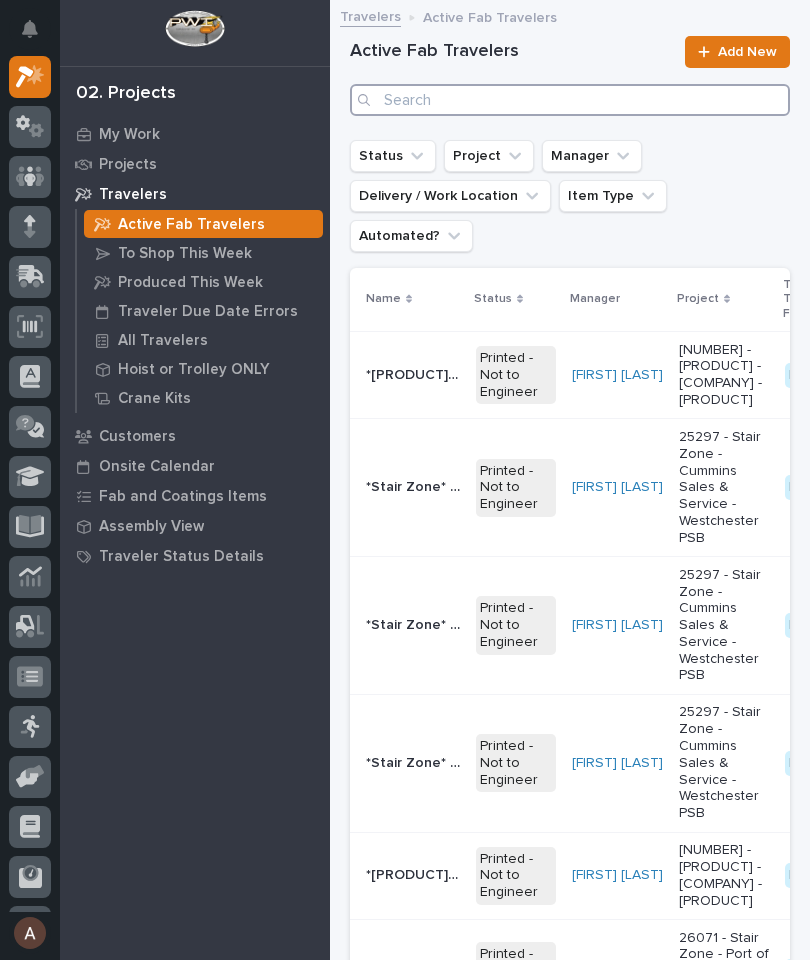 click at bounding box center (570, 100) 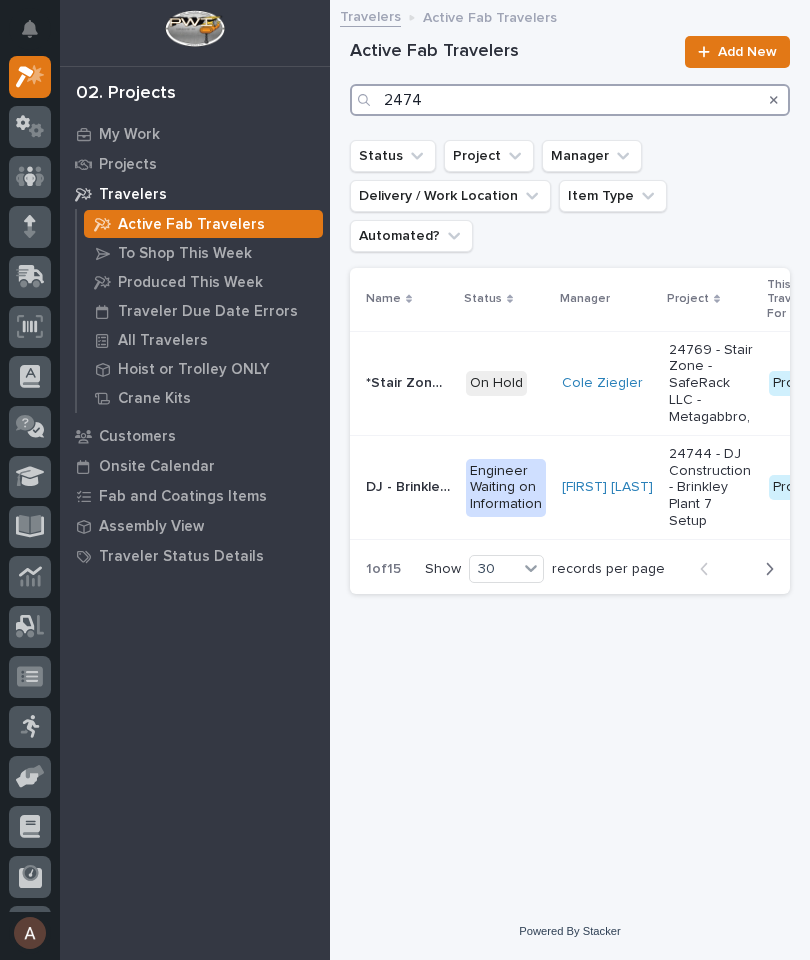 type on "24744" 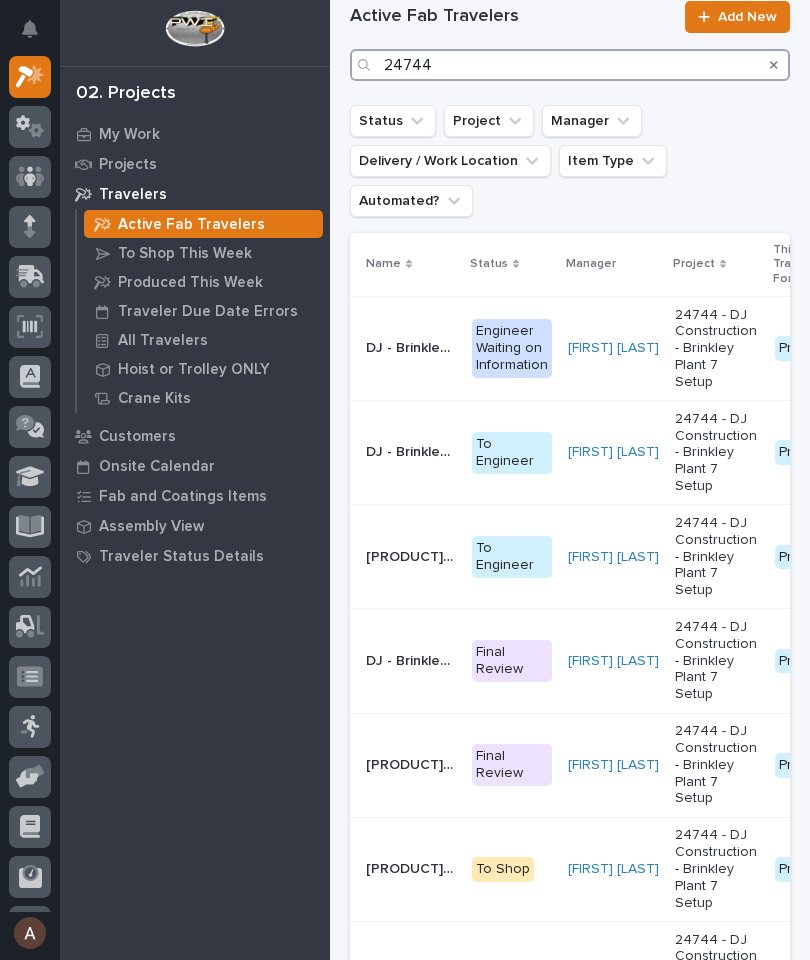 scroll, scrollTop: 79, scrollLeft: 0, axis: vertical 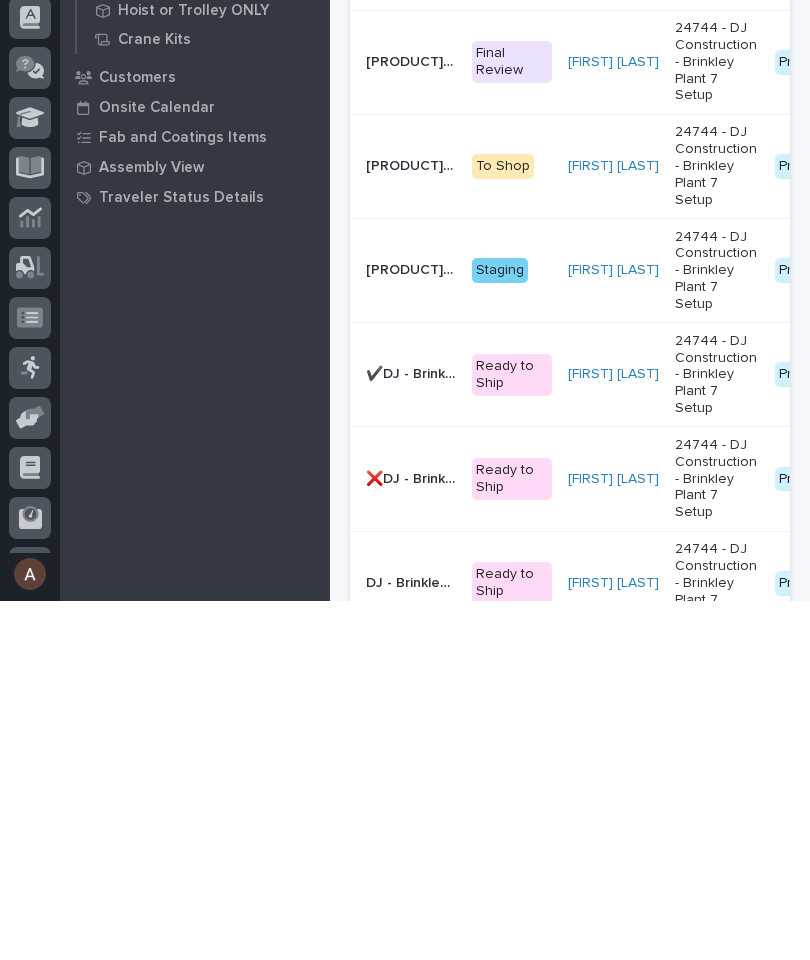 click on "[PRODUCT] - [COMPANY] - [PRODUCT] [PRODUCT] [PRODUCT] [PRODUCT]" at bounding box center [411, 838] 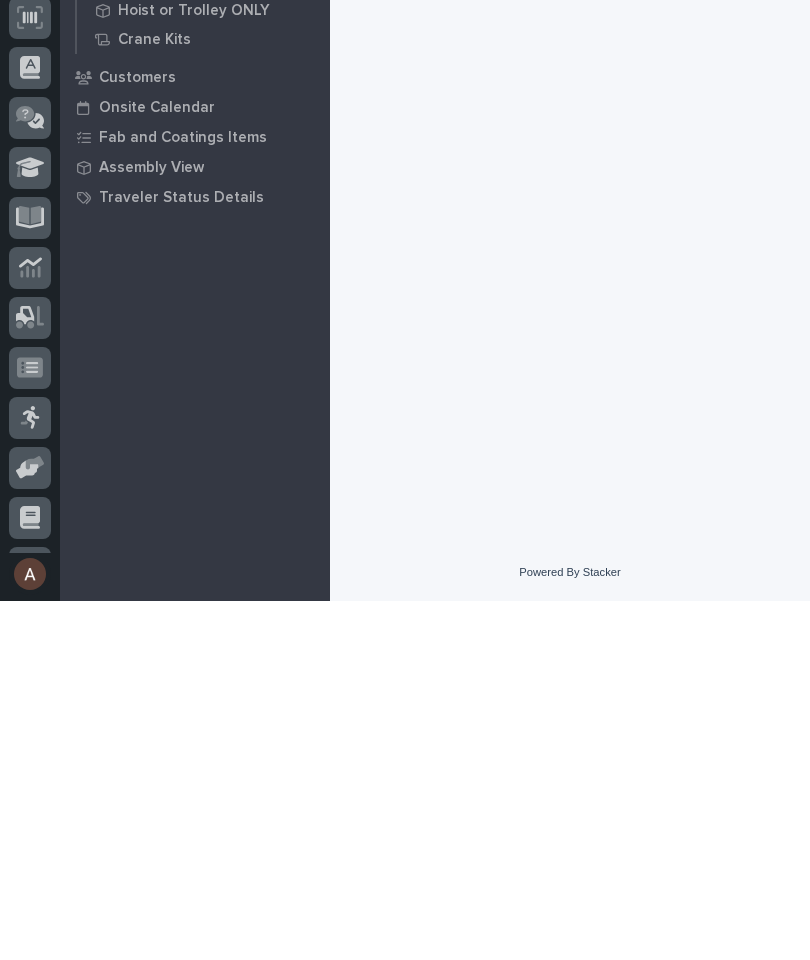 scroll, scrollTop: 0, scrollLeft: 0, axis: both 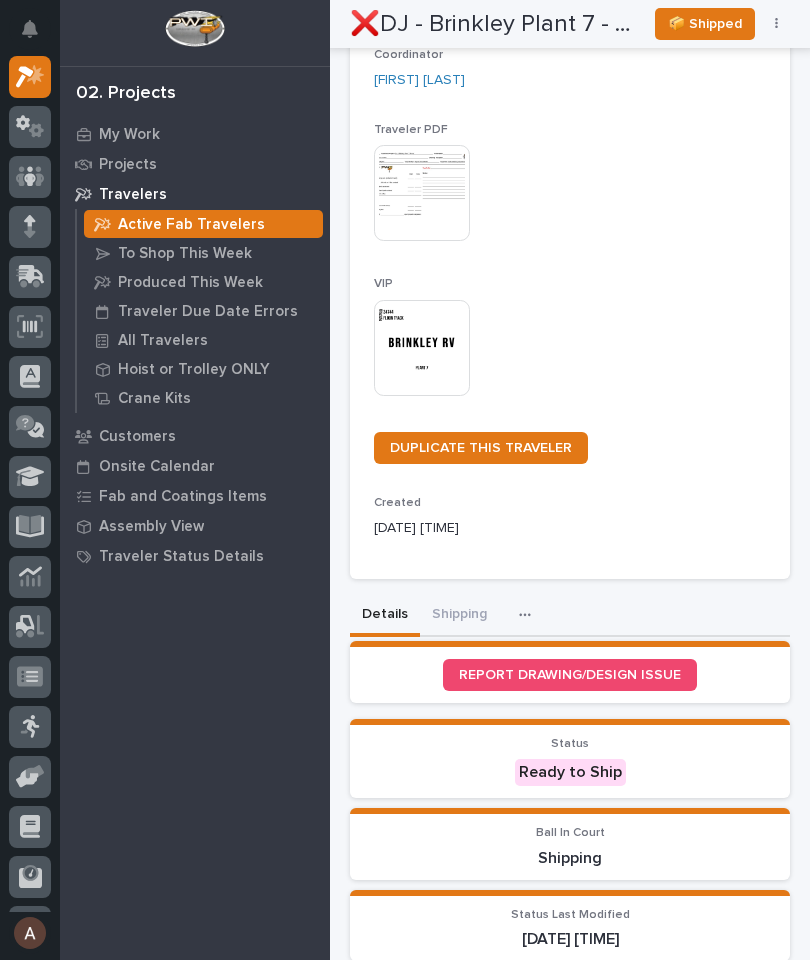 click on "Shipping" at bounding box center [459, 616] 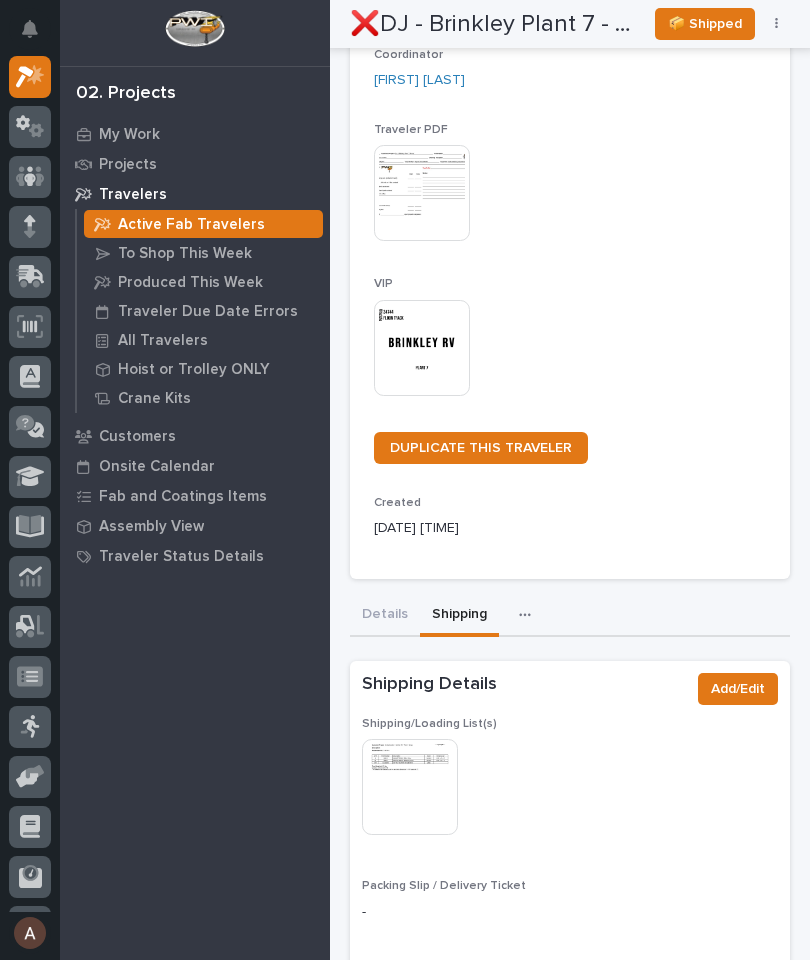 click at bounding box center (410, 787) 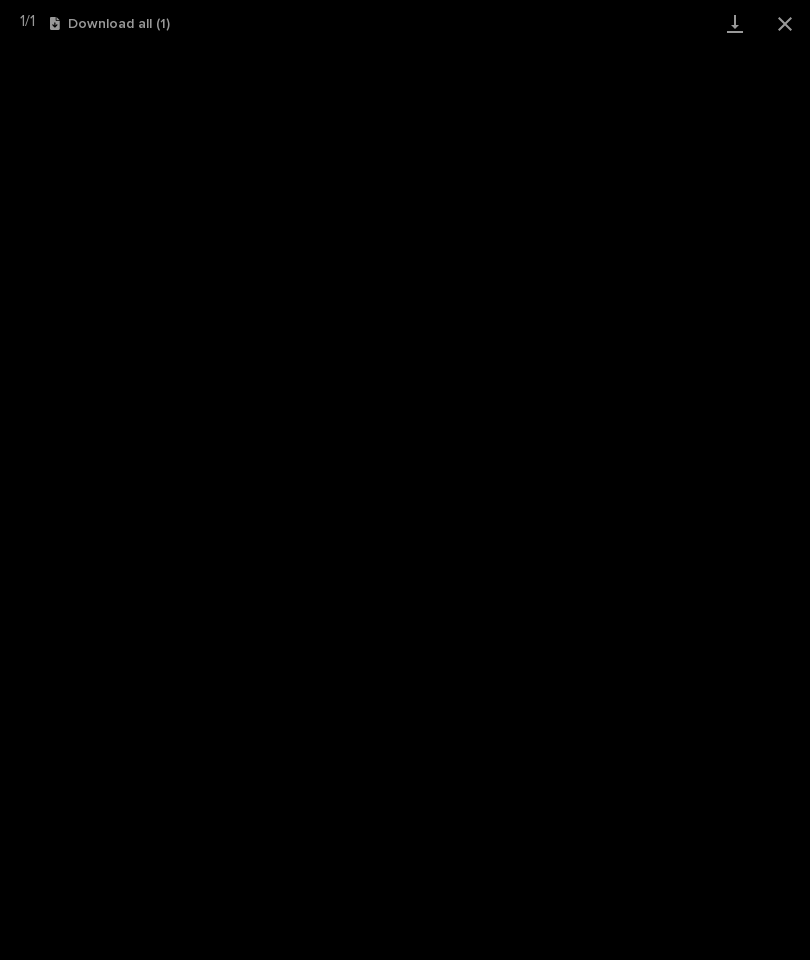 click at bounding box center [735, 23] 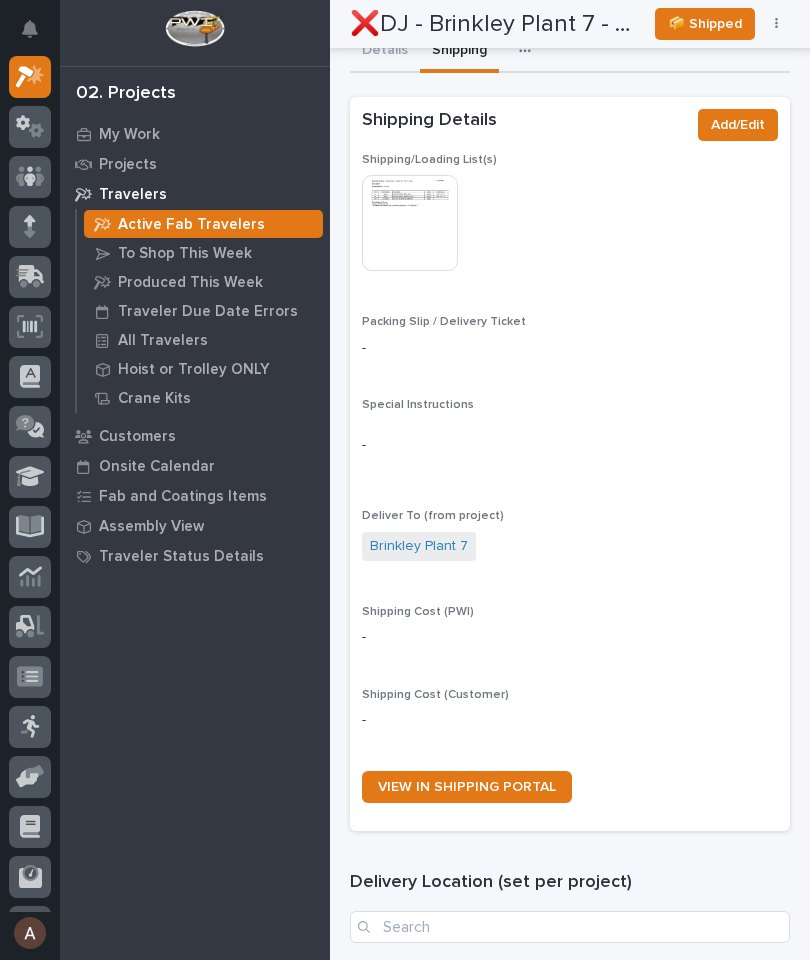 scroll, scrollTop: 943, scrollLeft: 0, axis: vertical 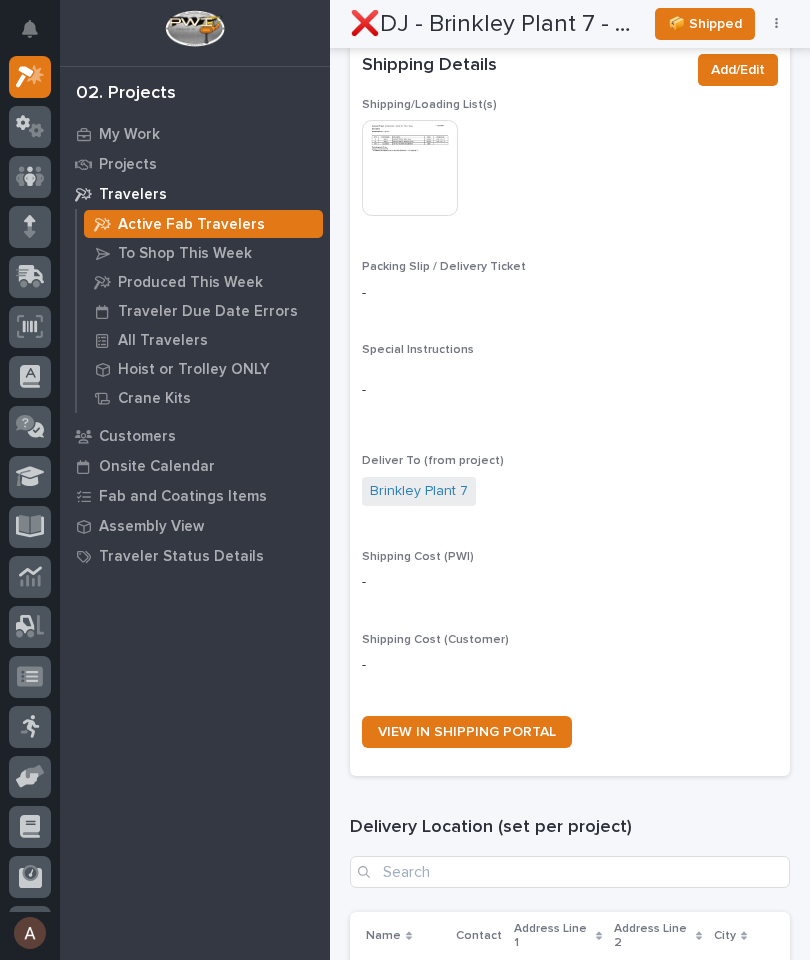 click on "VIEW IN SHIPPING PORTAL" at bounding box center (467, 732) 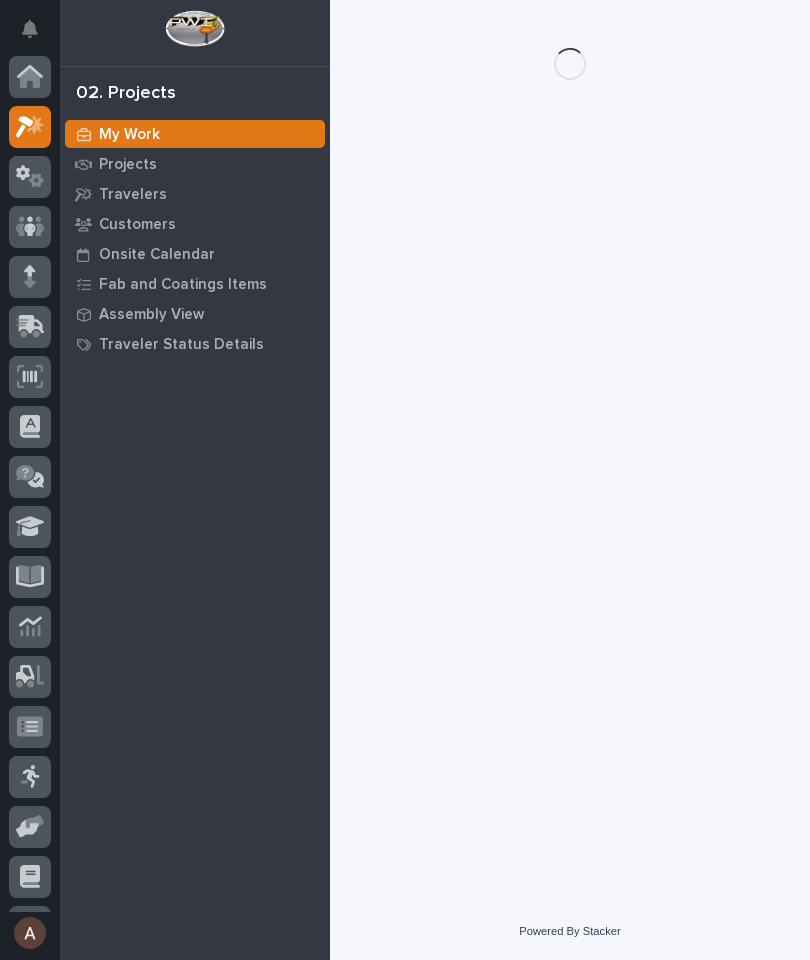 scroll, scrollTop: 0, scrollLeft: 0, axis: both 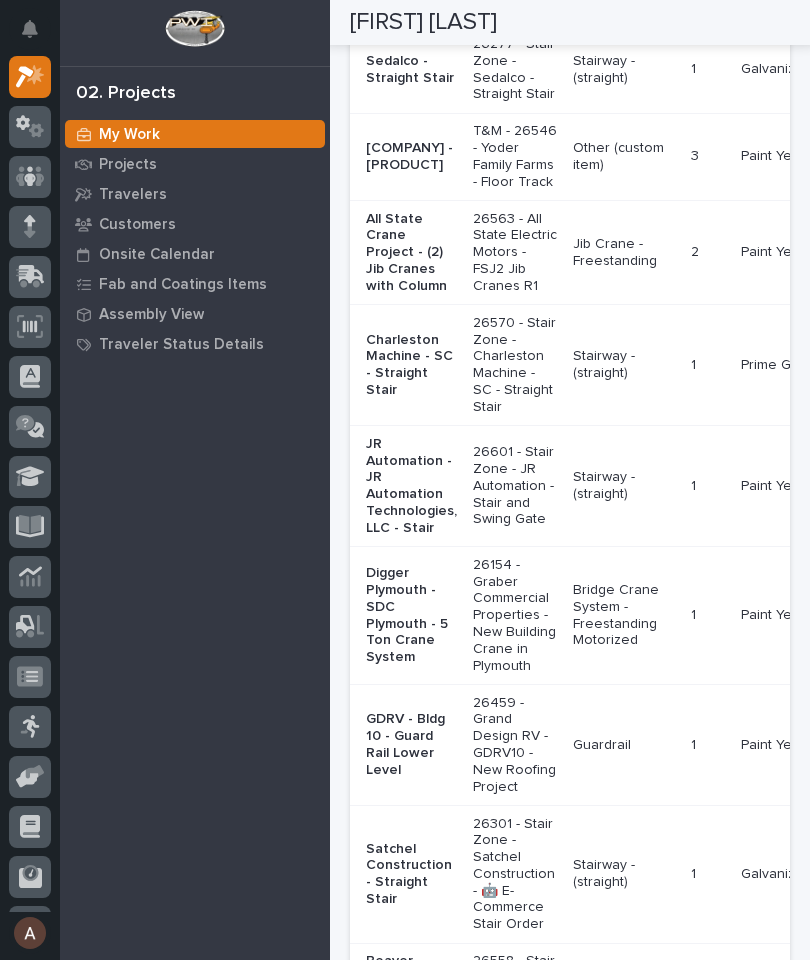 click on "Digger Plymouth - SDC Plymouth - 5 Ton Crane System" at bounding box center [411, 615] 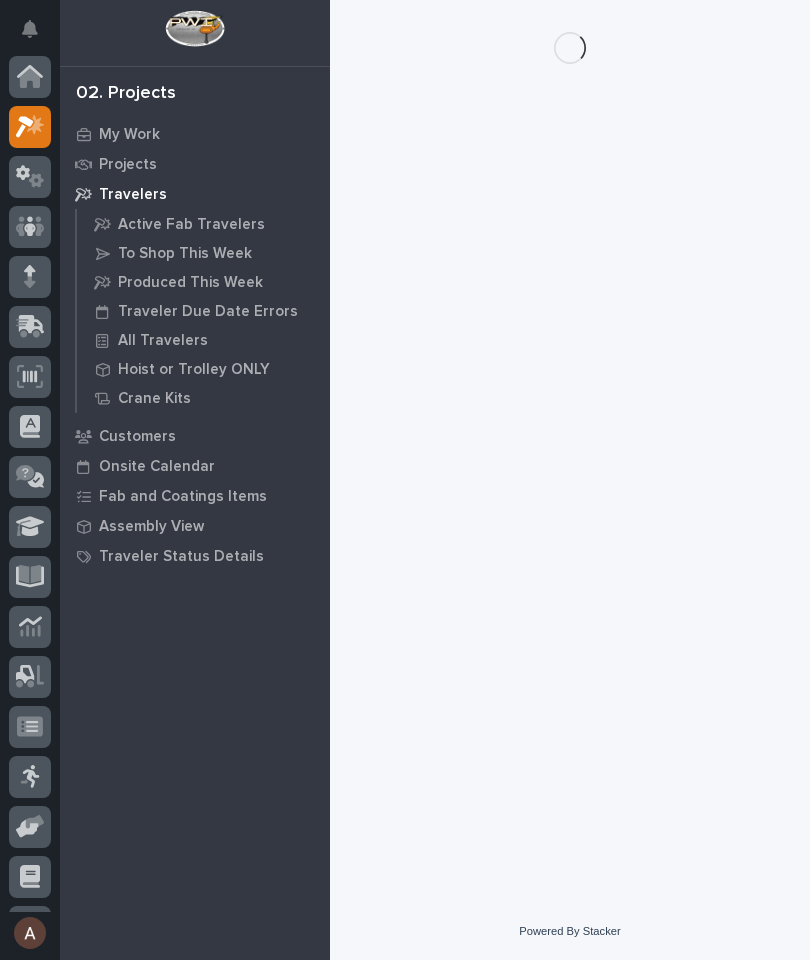 scroll, scrollTop: 0, scrollLeft: 0, axis: both 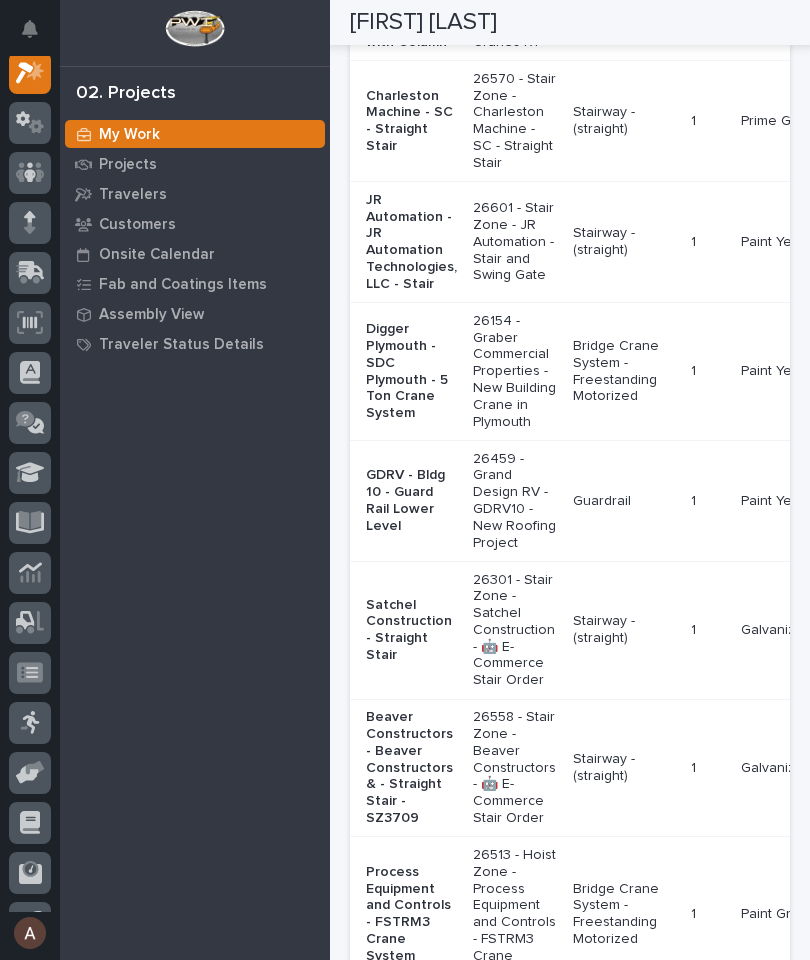 click on "Beaver Constructors  - Beaver Constructors   & - Straight Stair - SZ3709" at bounding box center (411, 768) 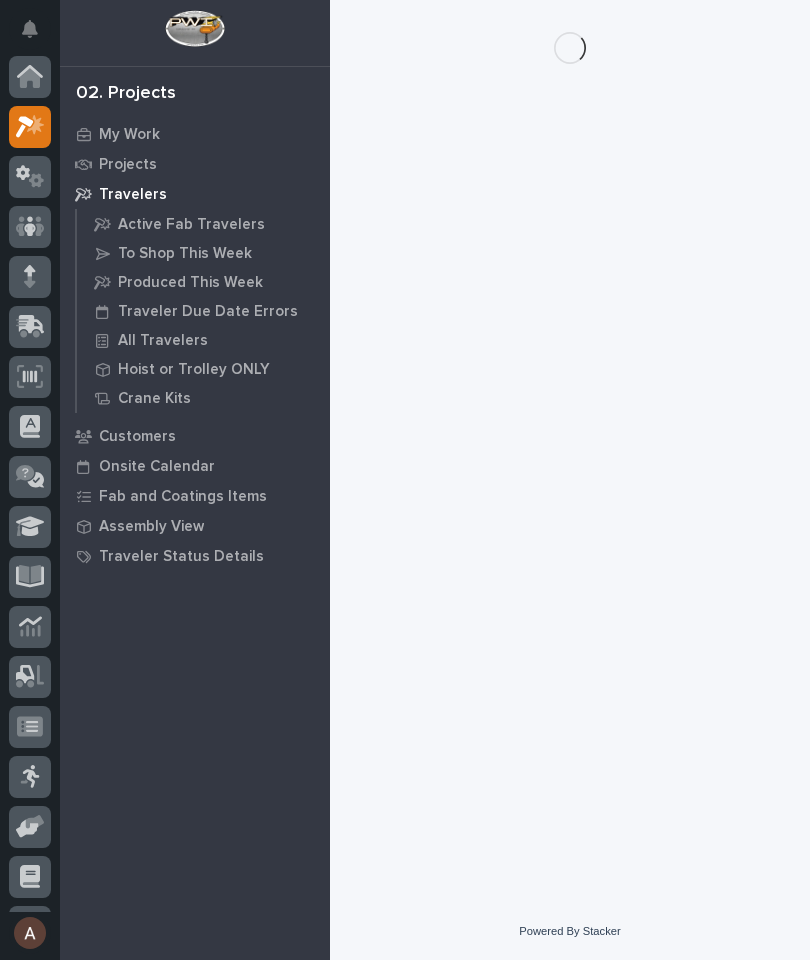 scroll, scrollTop: 0, scrollLeft: 0, axis: both 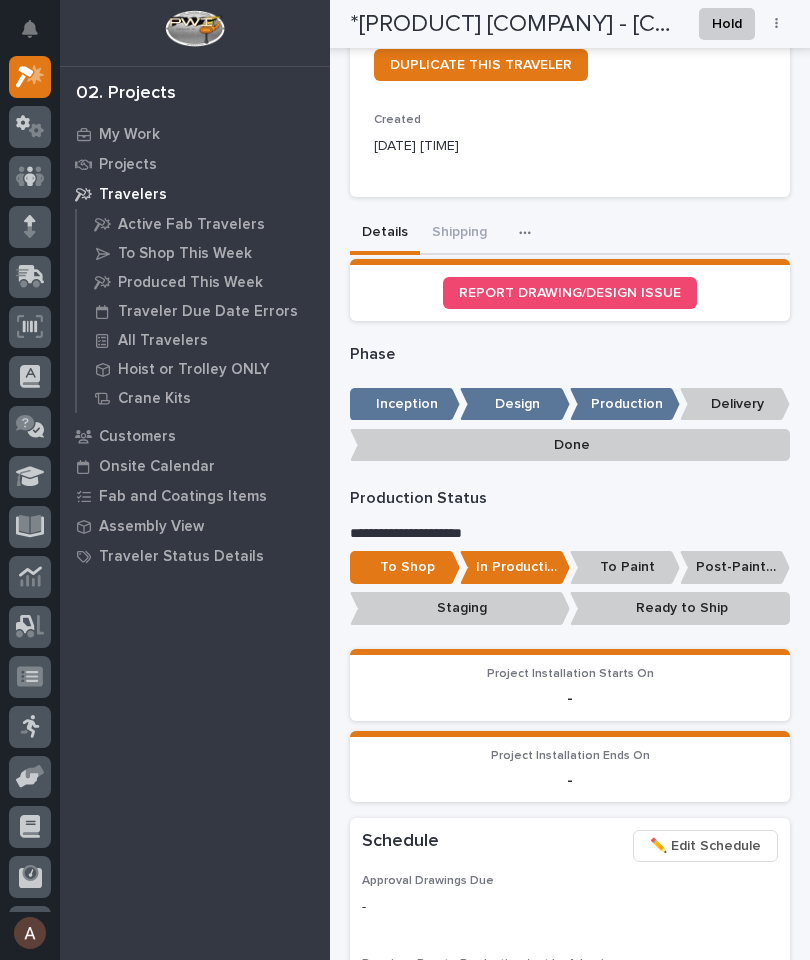 click on "-" at bounding box center [570, 698] 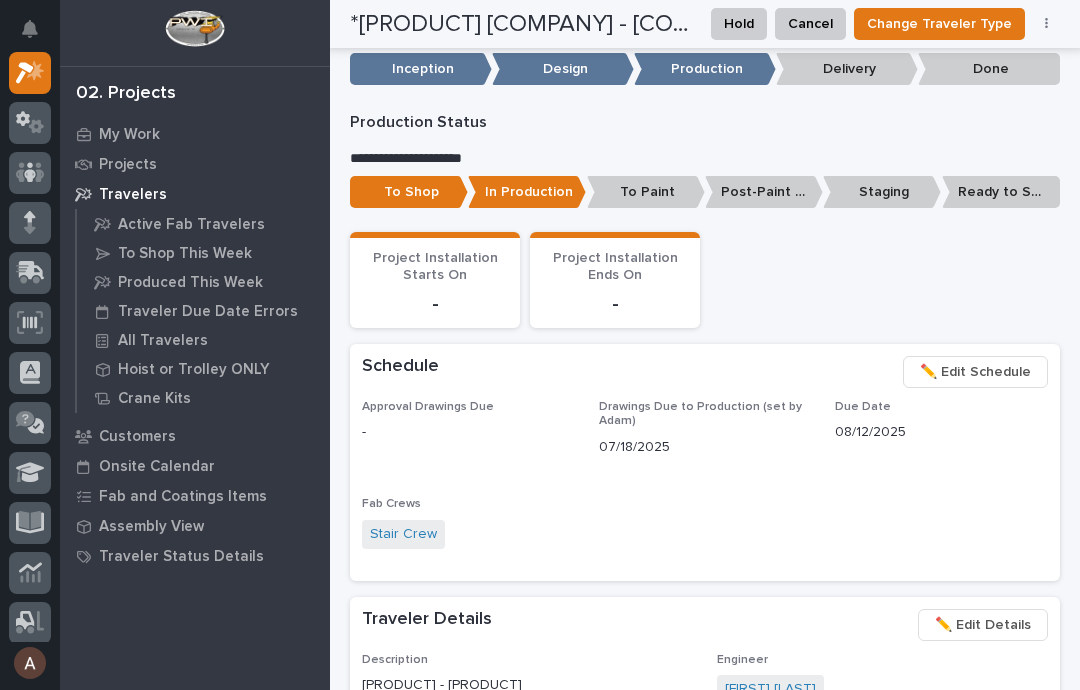 scroll, scrollTop: 819, scrollLeft: 0, axis: vertical 